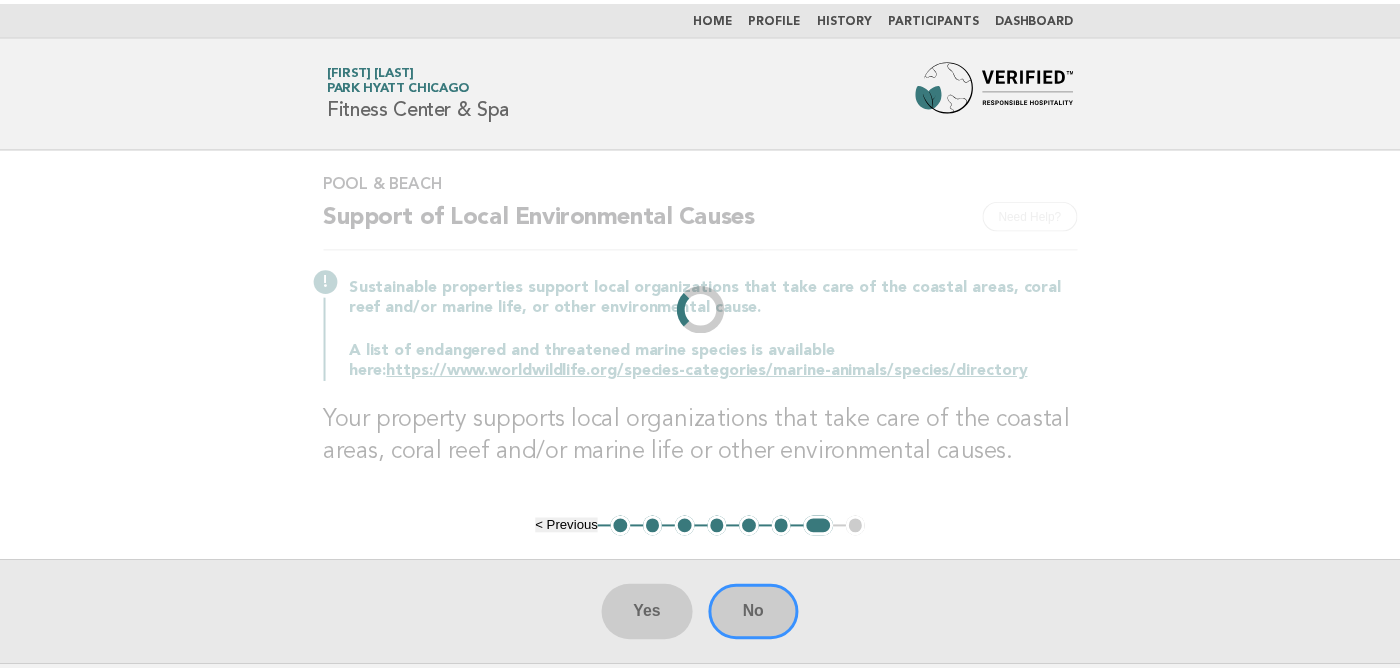 scroll, scrollTop: 0, scrollLeft: 0, axis: both 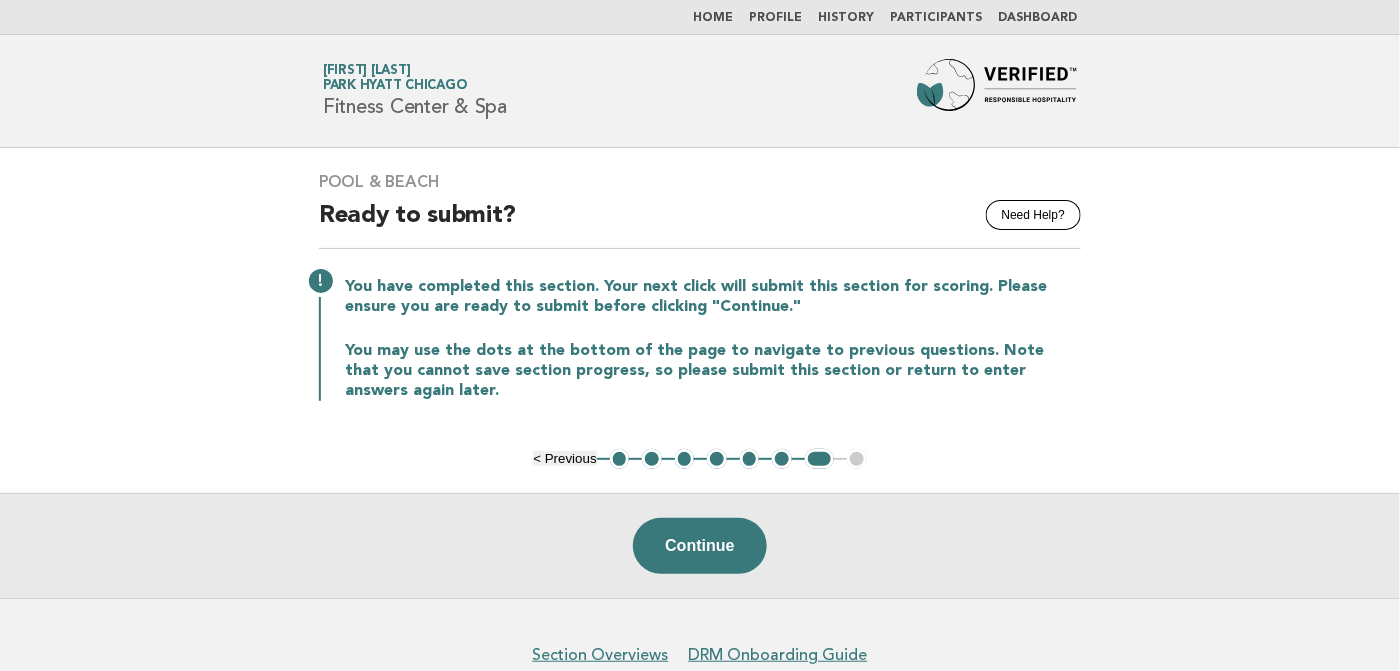 click on "5" at bounding box center (750, 459) 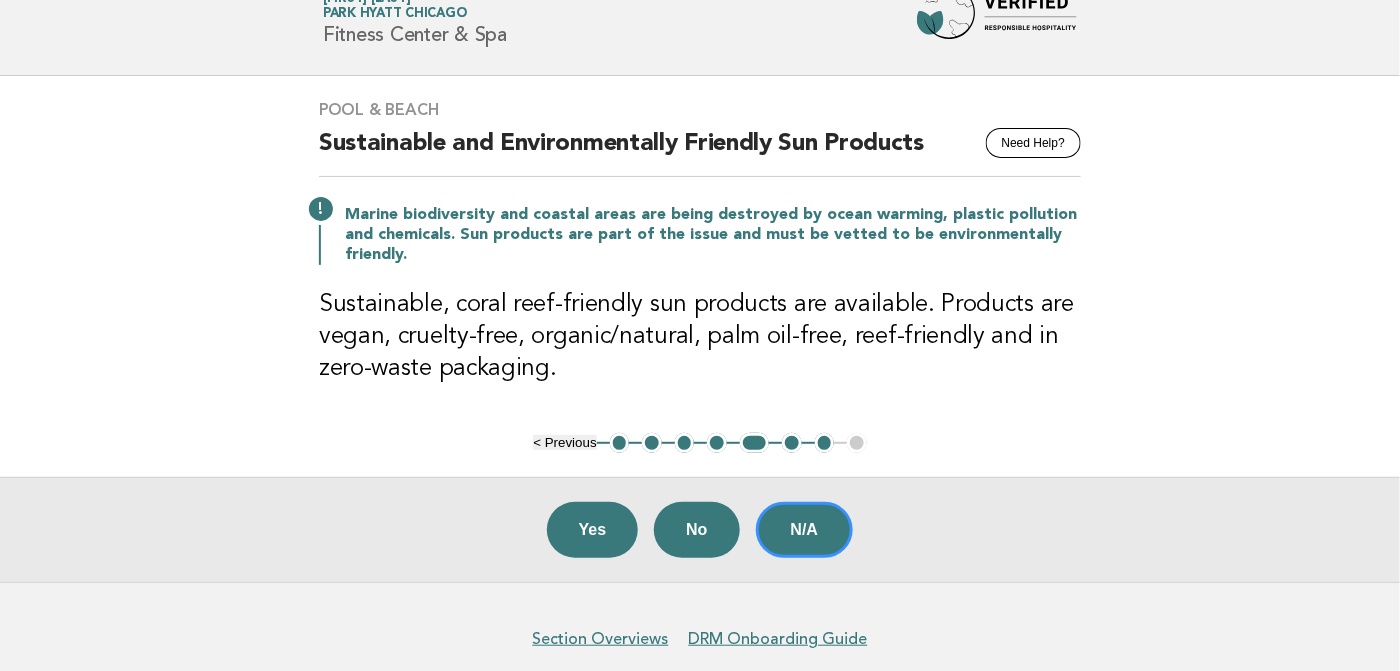 scroll, scrollTop: 100, scrollLeft: 0, axis: vertical 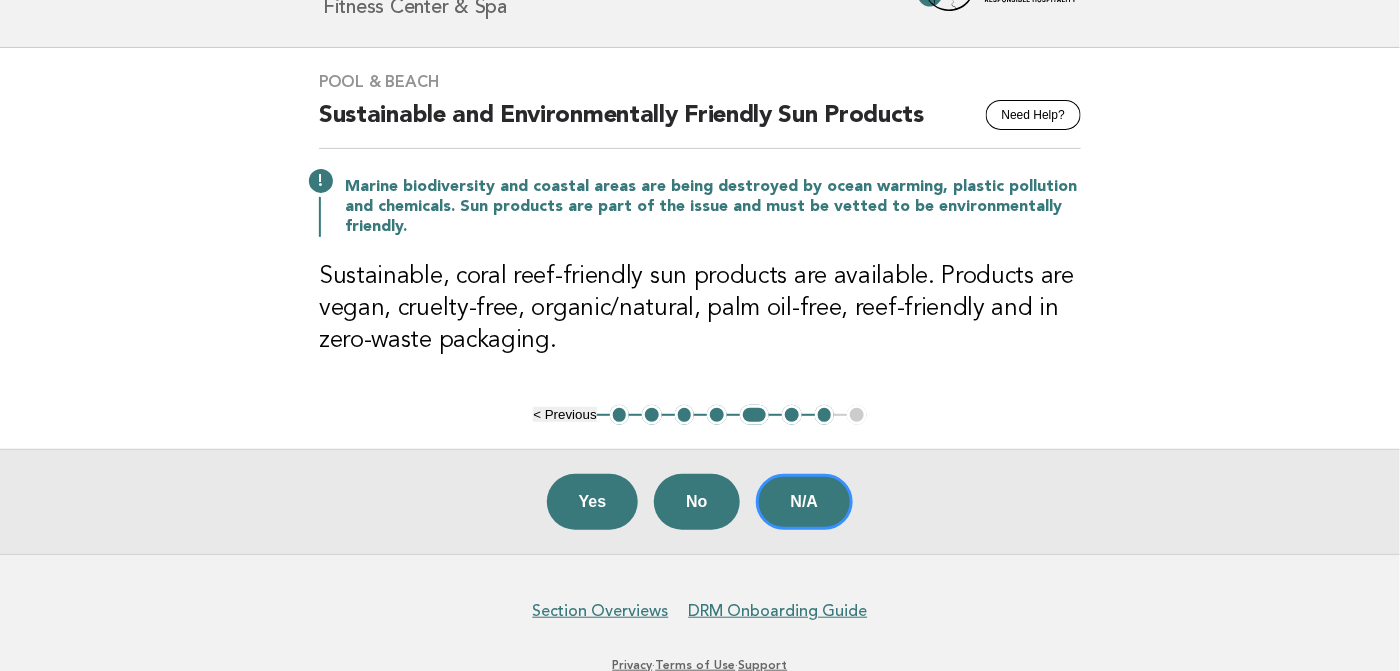 click on "6" at bounding box center [792, 415] 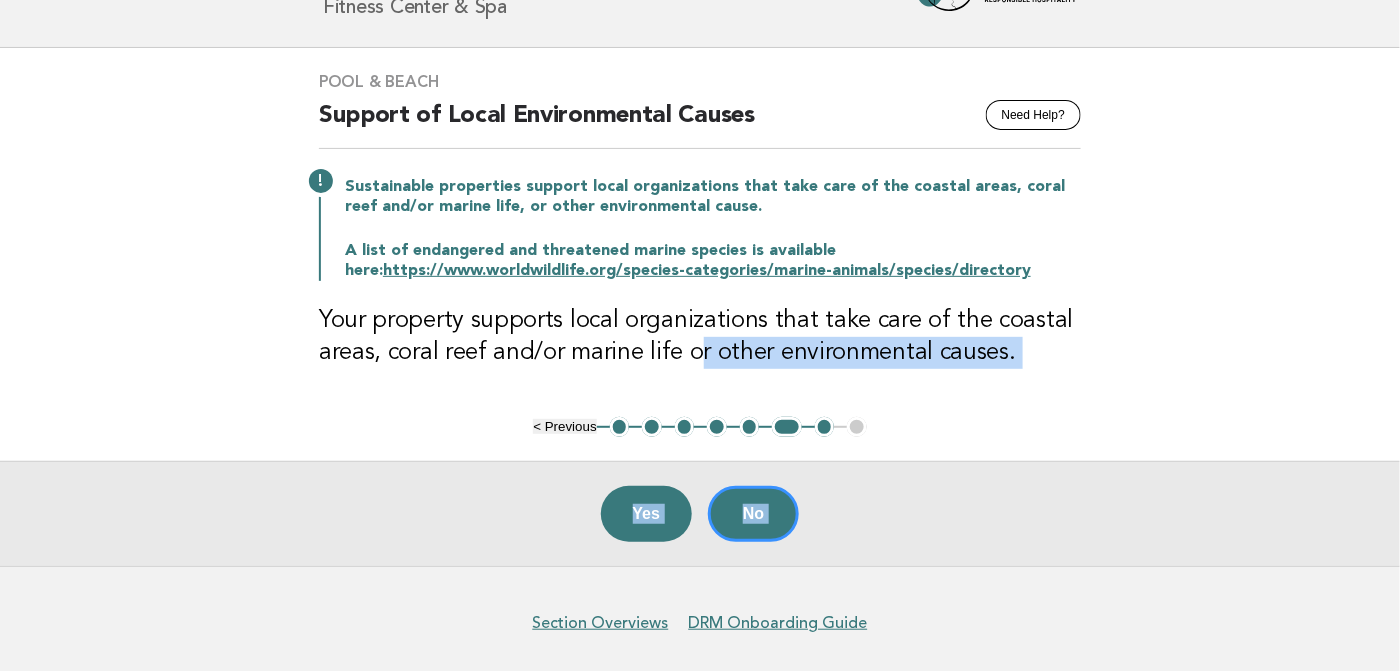 click on "Pool & Beach Need Help? Support of Local Environmental Causes
Sustainable properties support local organizations that take care of the coastal areas, coral reef and/or marine life, or other environmental cause.
A list of endangered and threatened marine species is available here:  https://www.worldwildlife.org/species-categories/marine-animals/species/directory
Your property supports local organizations that take care of the coastal areas, coral reef and/or marine life or other environmental causes.
Yes No
< Previous 1 2 3 4 5 6 7 8" at bounding box center [700, 307] 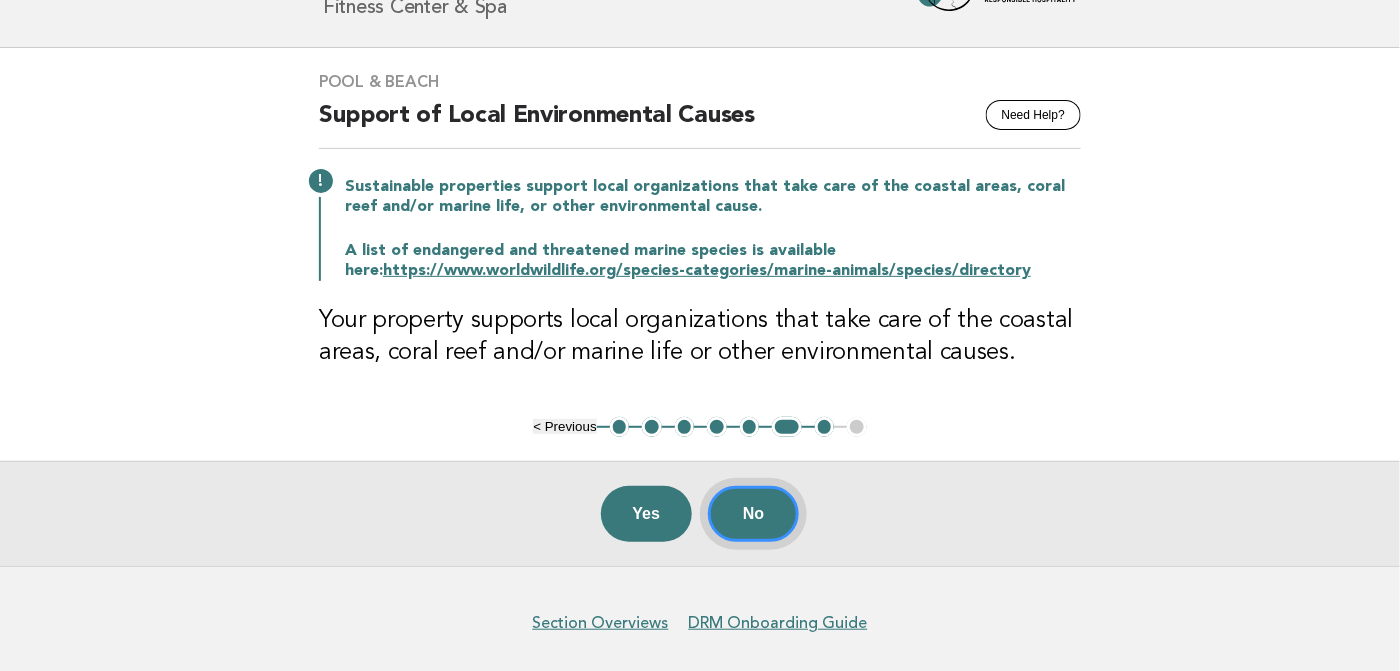 click on "No" at bounding box center [753, 514] 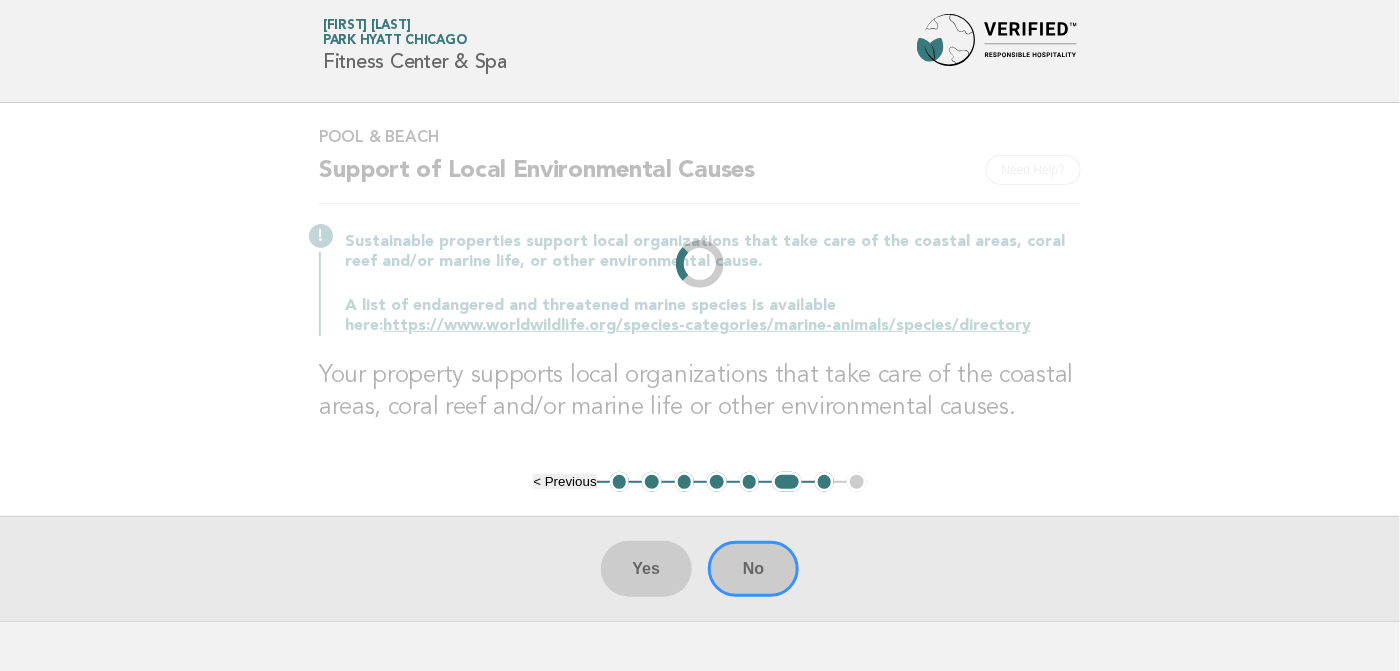 scroll, scrollTop: 0, scrollLeft: 0, axis: both 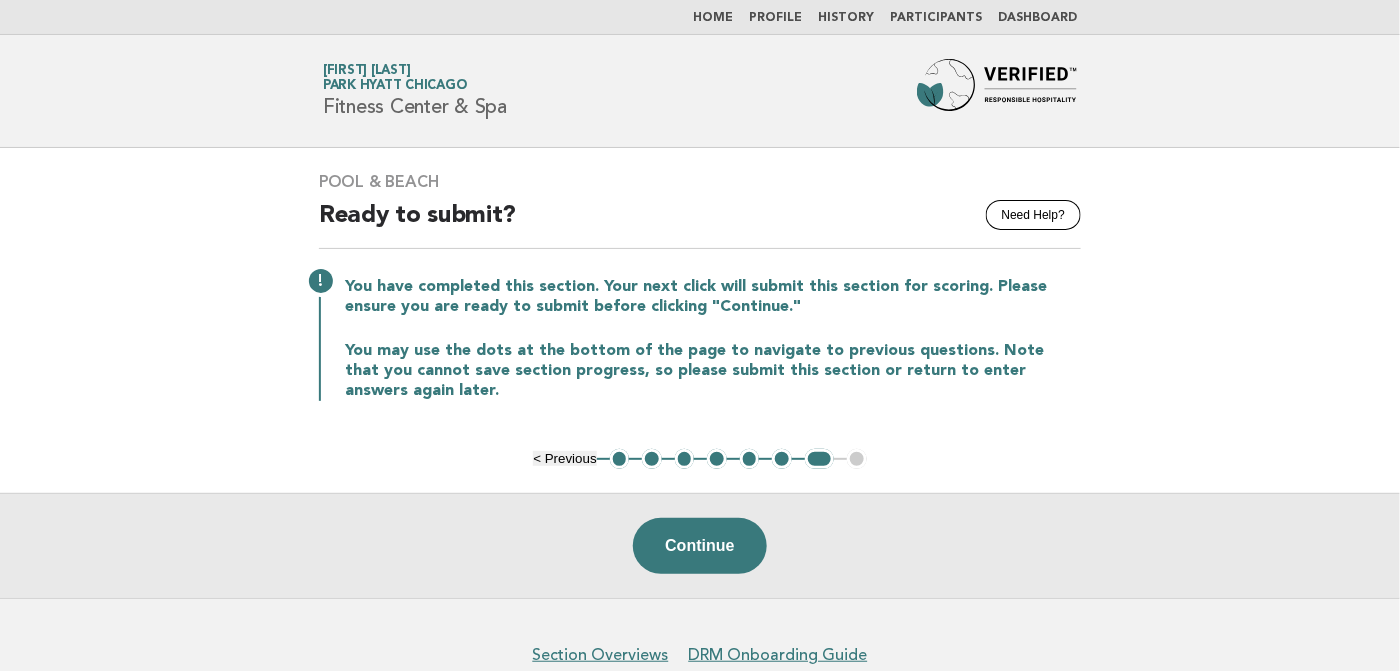 click on "Continue" at bounding box center (699, 546) 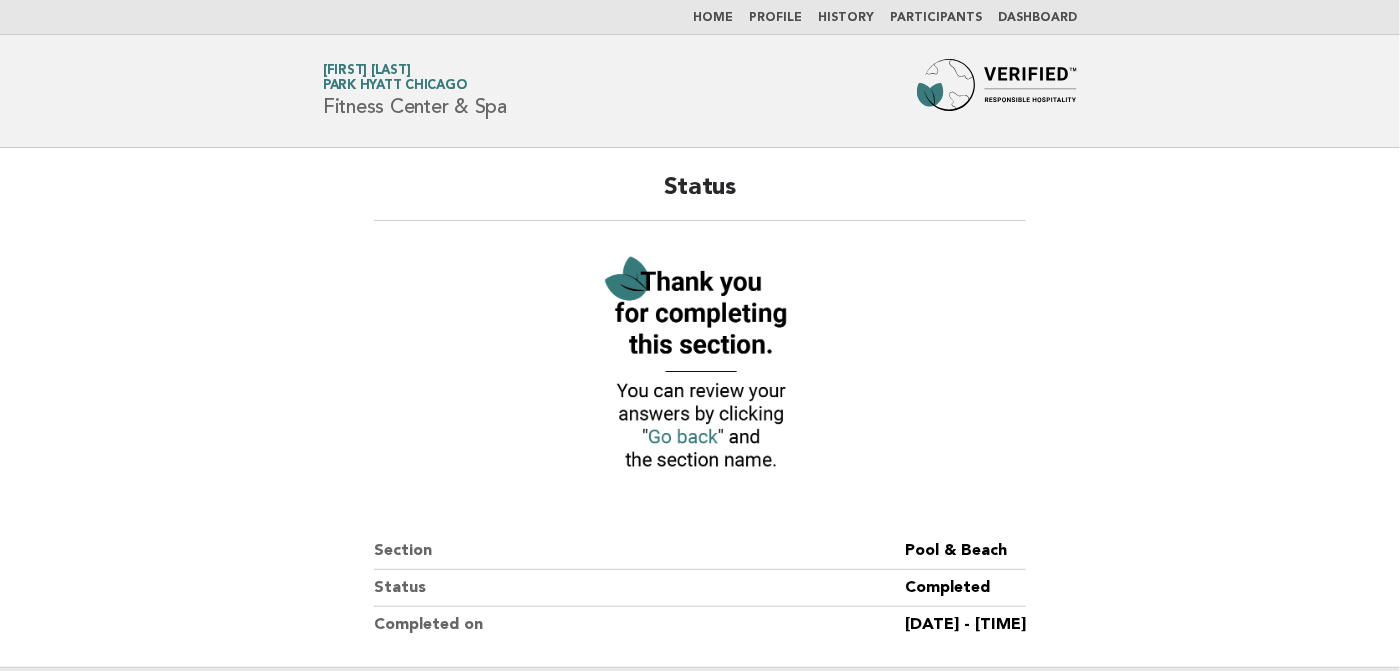 scroll, scrollTop: 273, scrollLeft: 0, axis: vertical 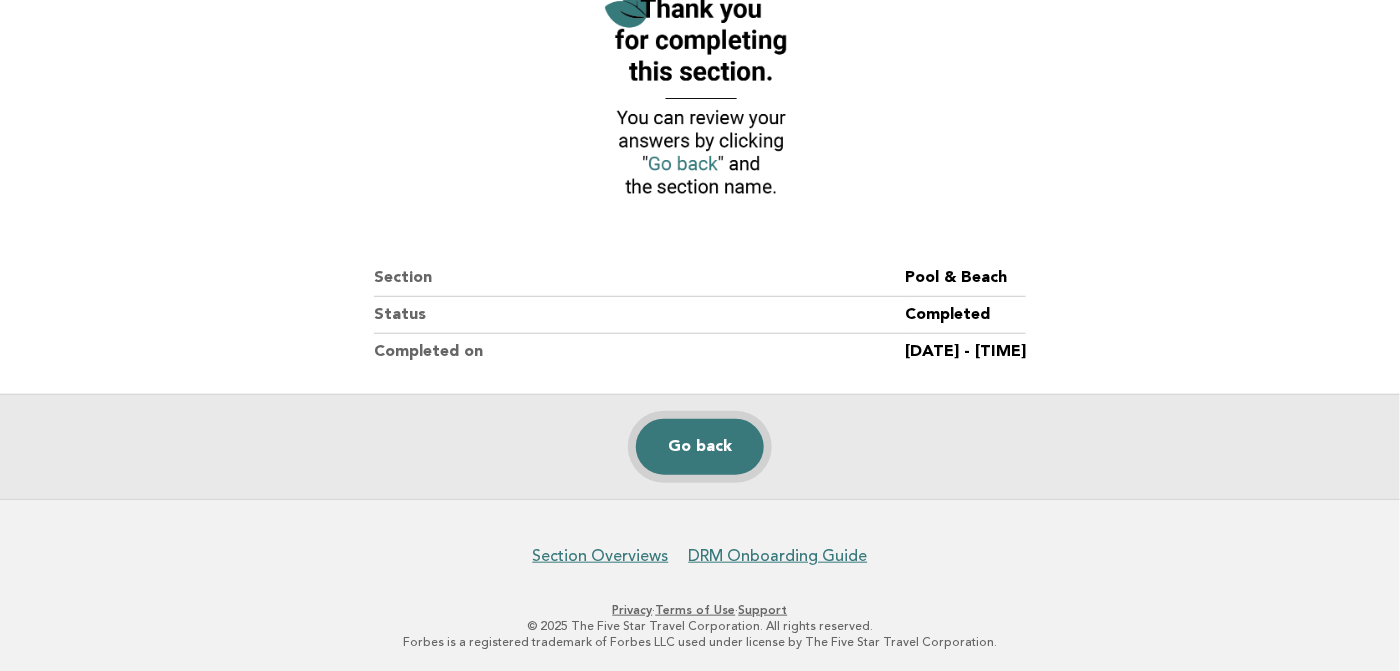 click on "Go back" at bounding box center [700, 447] 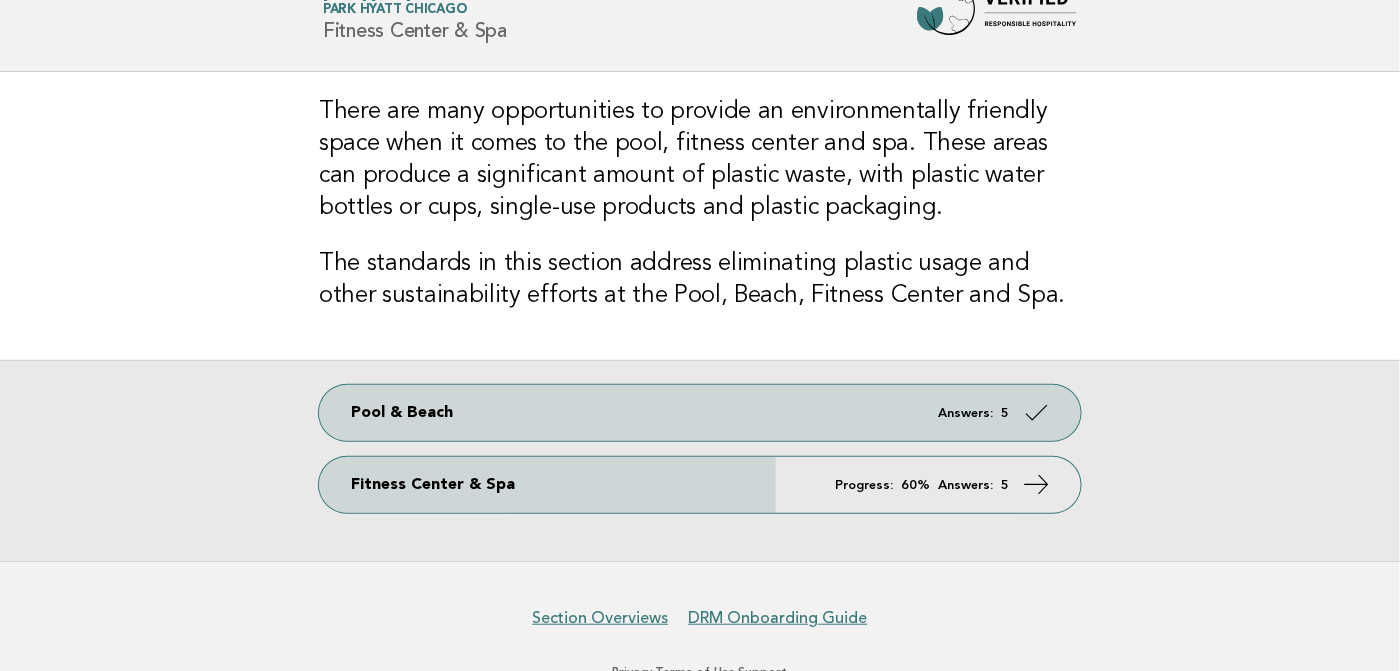 scroll, scrollTop: 139, scrollLeft: 0, axis: vertical 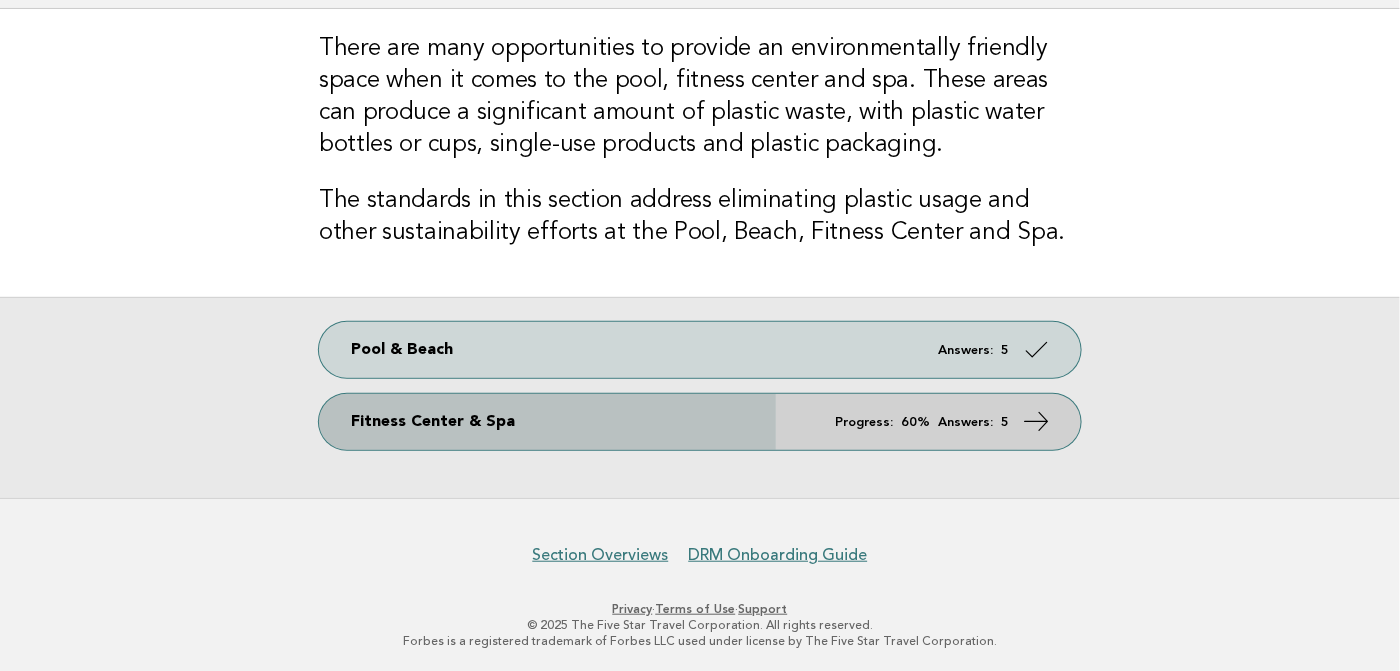 click on "5" at bounding box center [1005, 422] 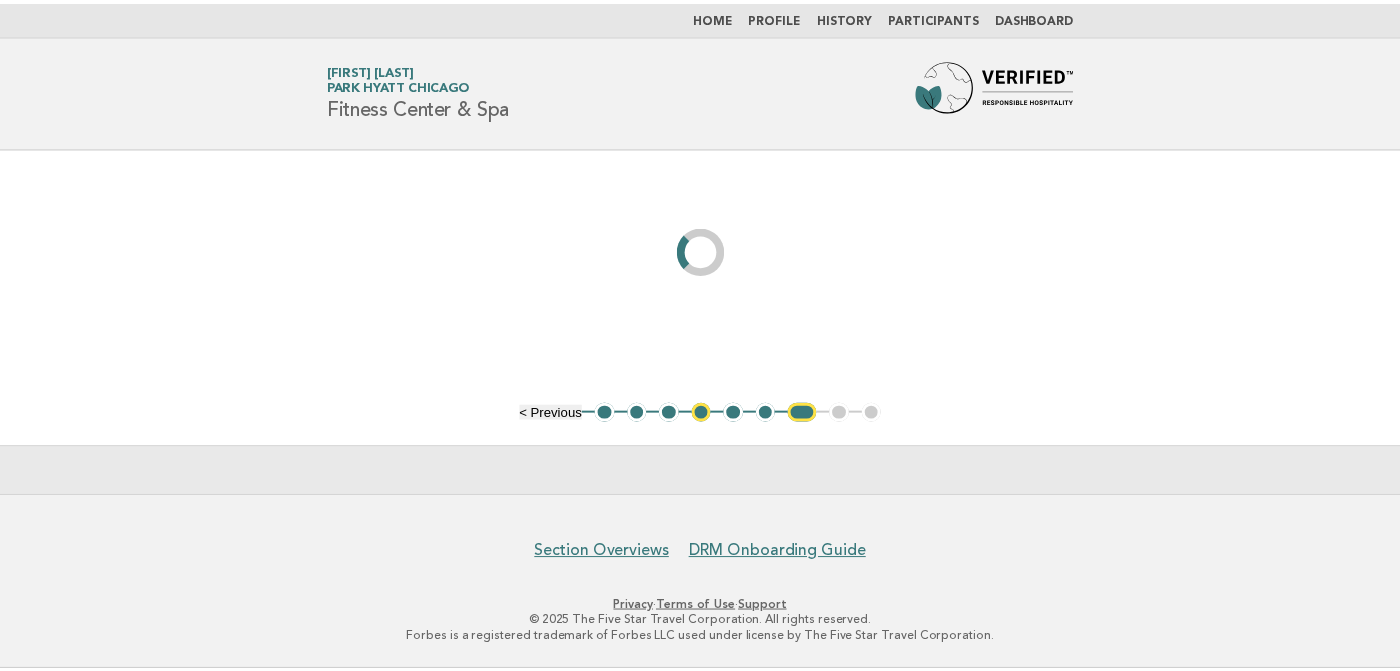scroll, scrollTop: 0, scrollLeft: 0, axis: both 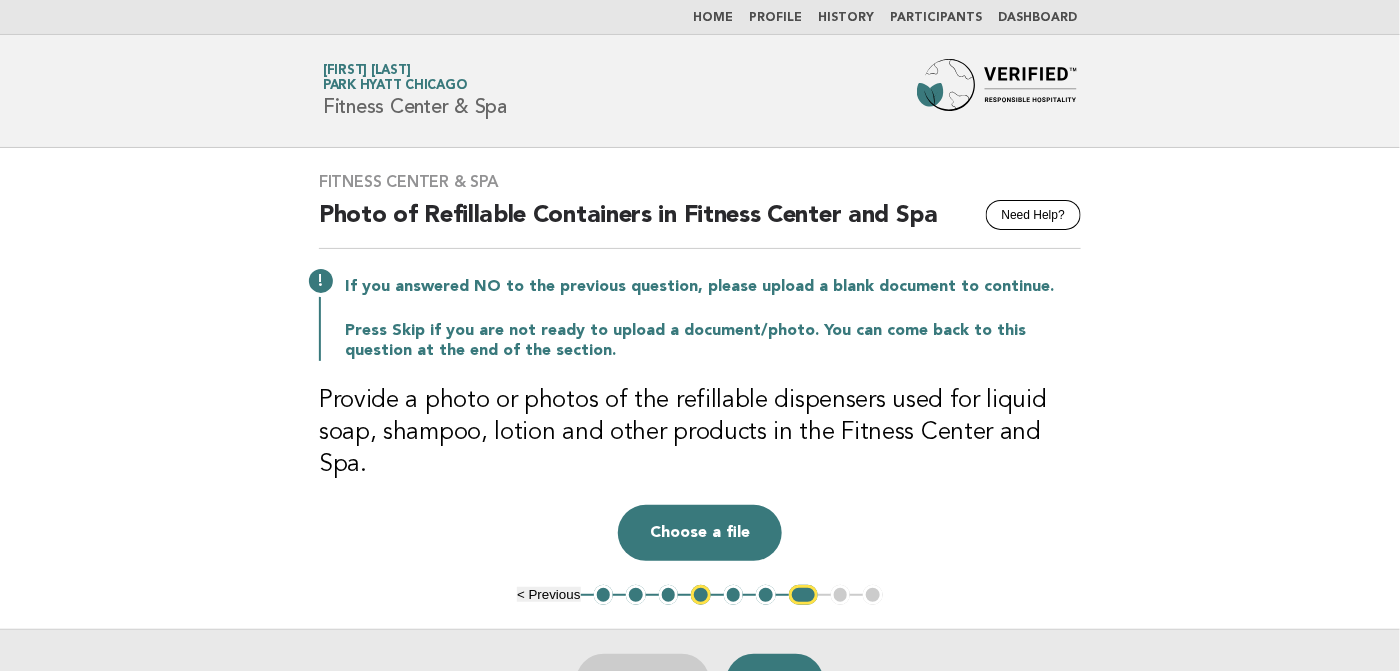 click on "1" at bounding box center [604, 595] 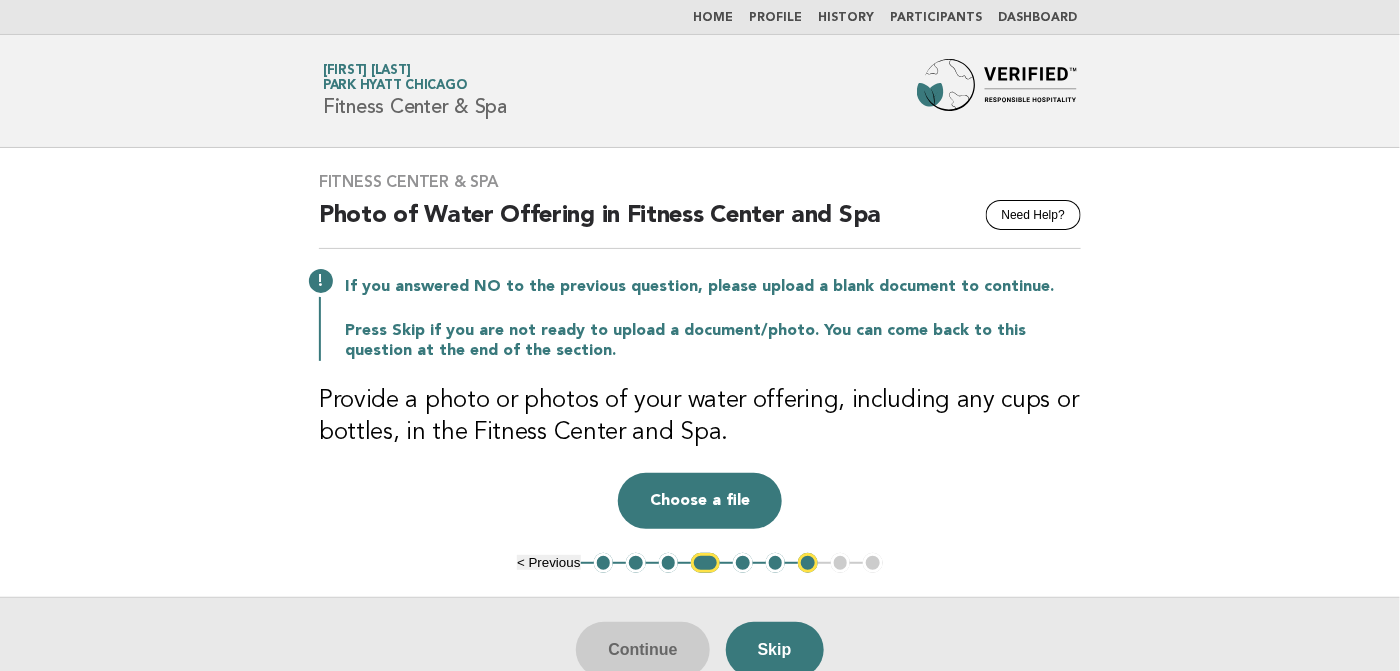 click on "1" at bounding box center (604, 563) 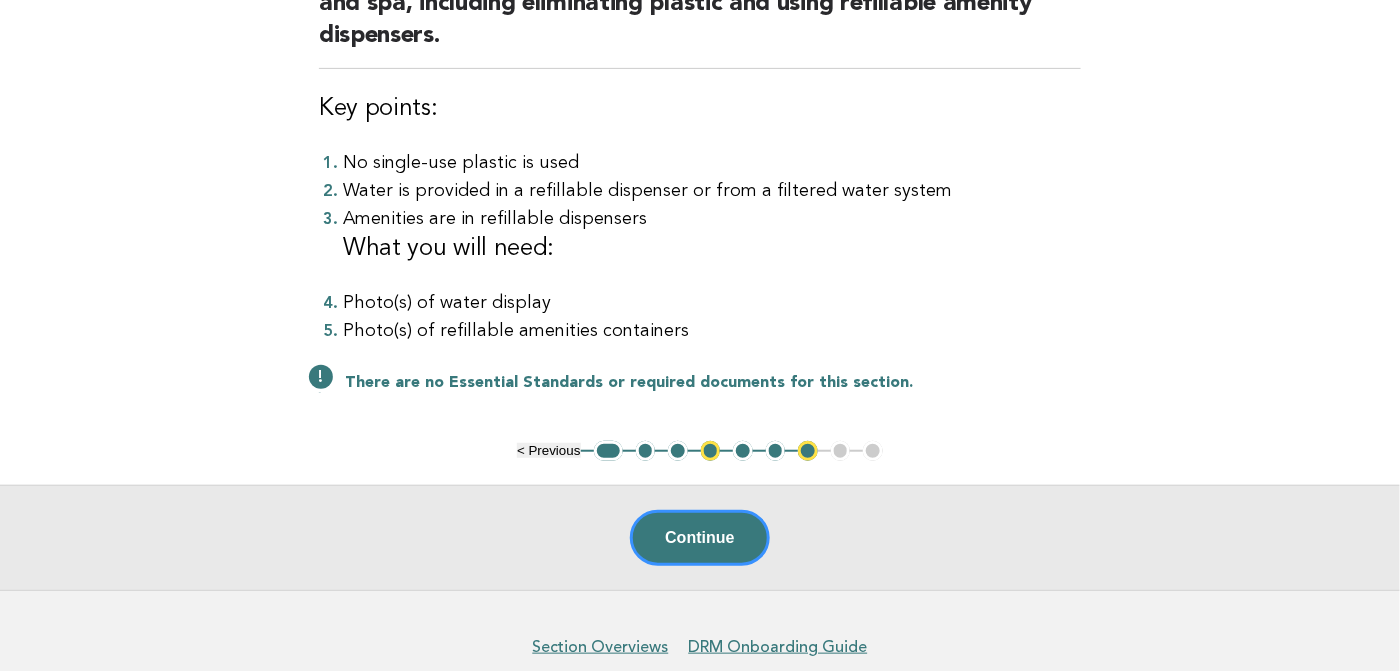 scroll, scrollTop: 300, scrollLeft: 0, axis: vertical 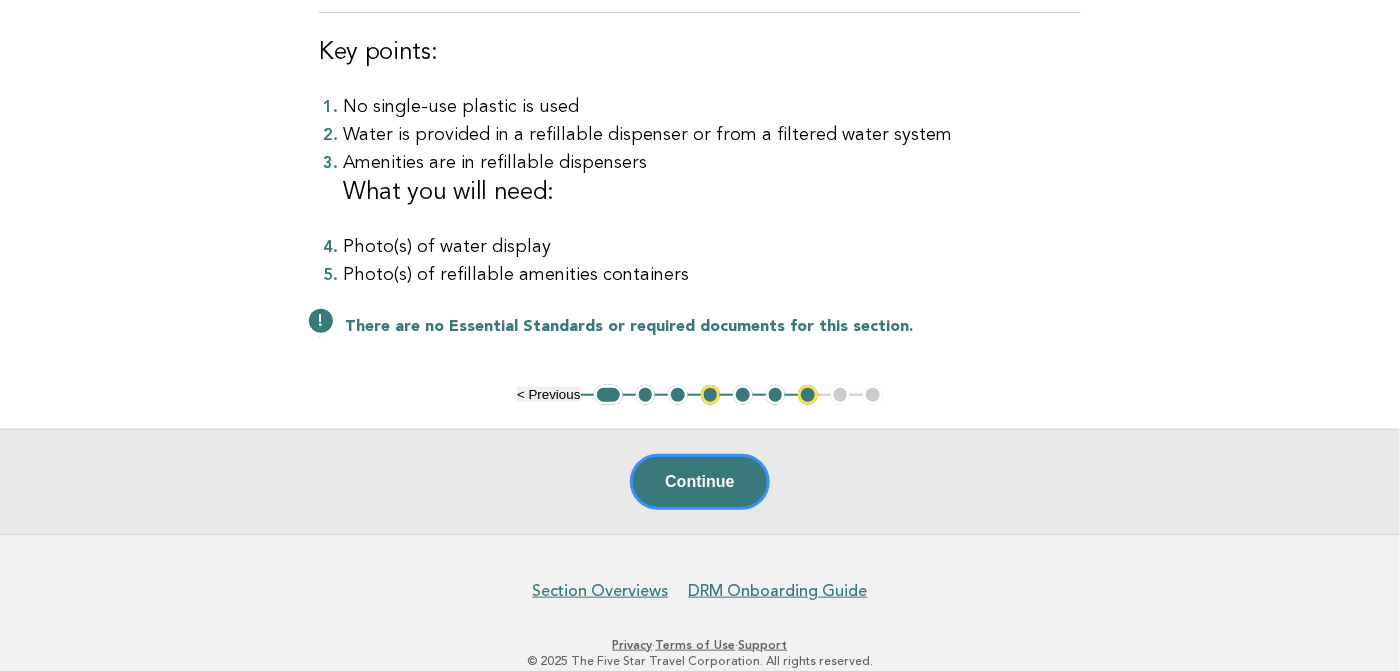 drag, startPoint x: 633, startPoint y: 360, endPoint x: 613, endPoint y: 412, distance: 55.713554 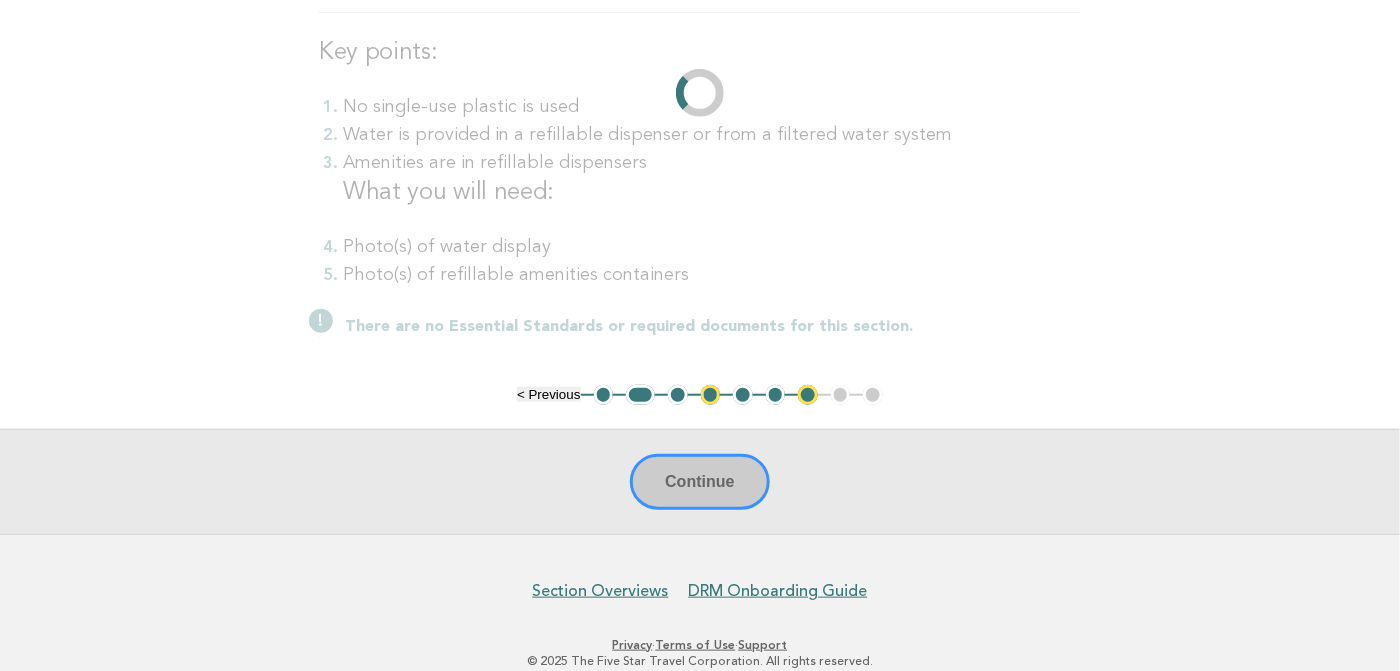 scroll, scrollTop: 123, scrollLeft: 0, axis: vertical 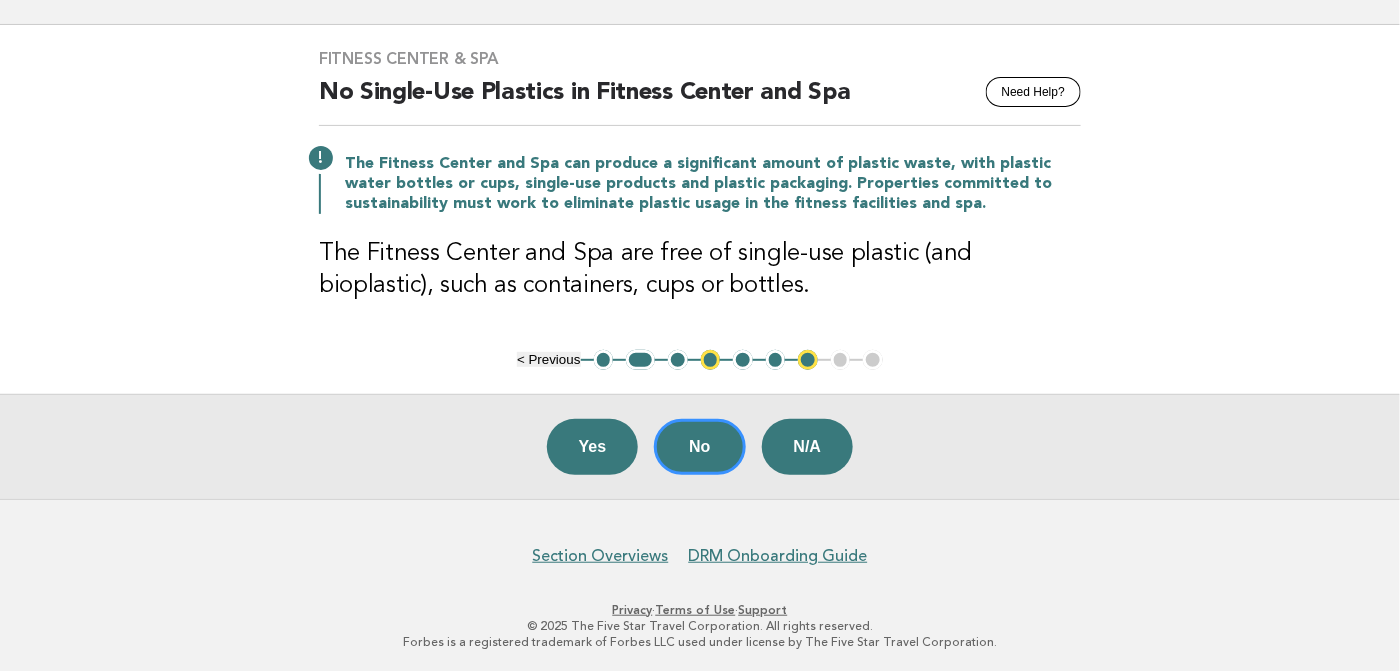 click on "No" at bounding box center [699, 447] 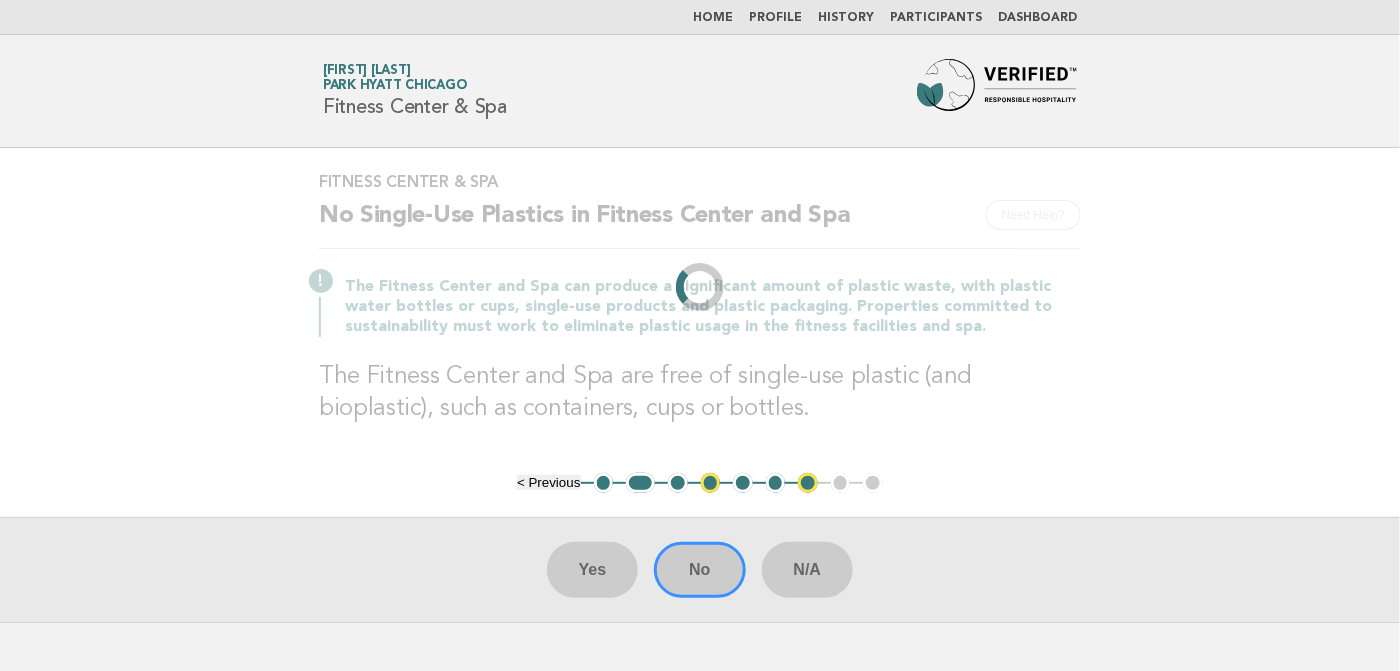 scroll, scrollTop: 0, scrollLeft: 0, axis: both 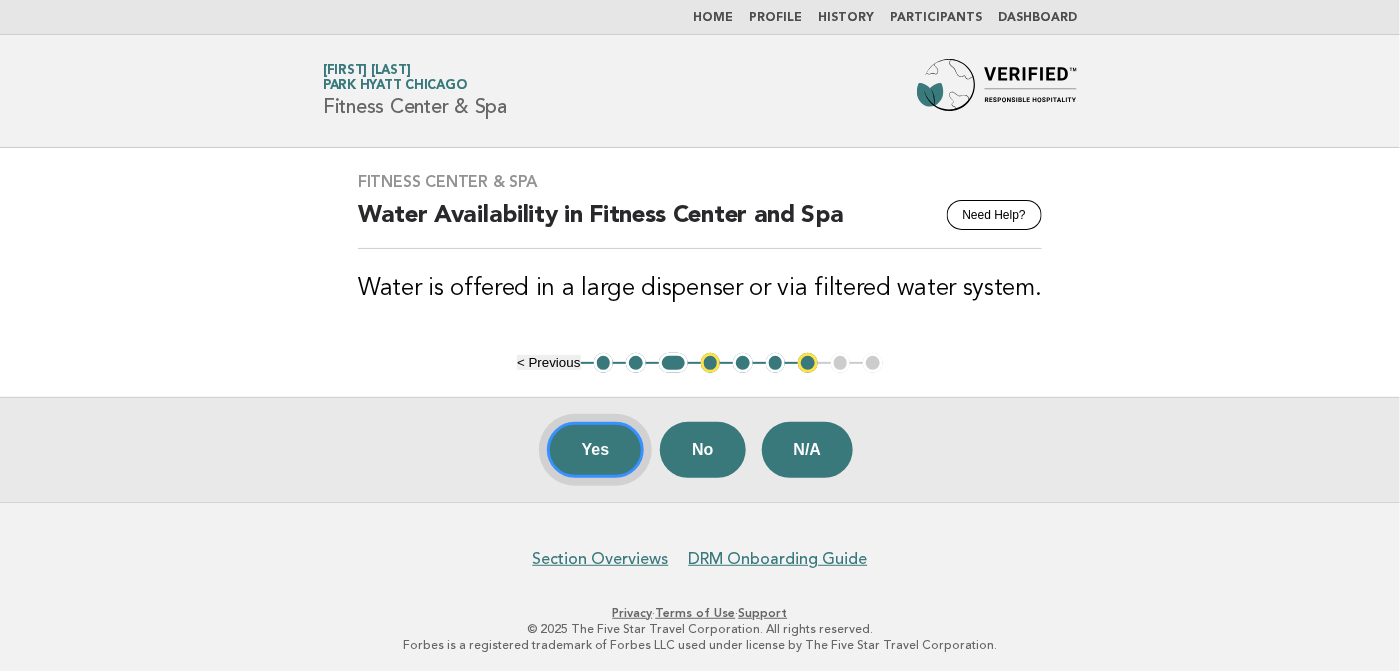 click on "Yes" at bounding box center [596, 450] 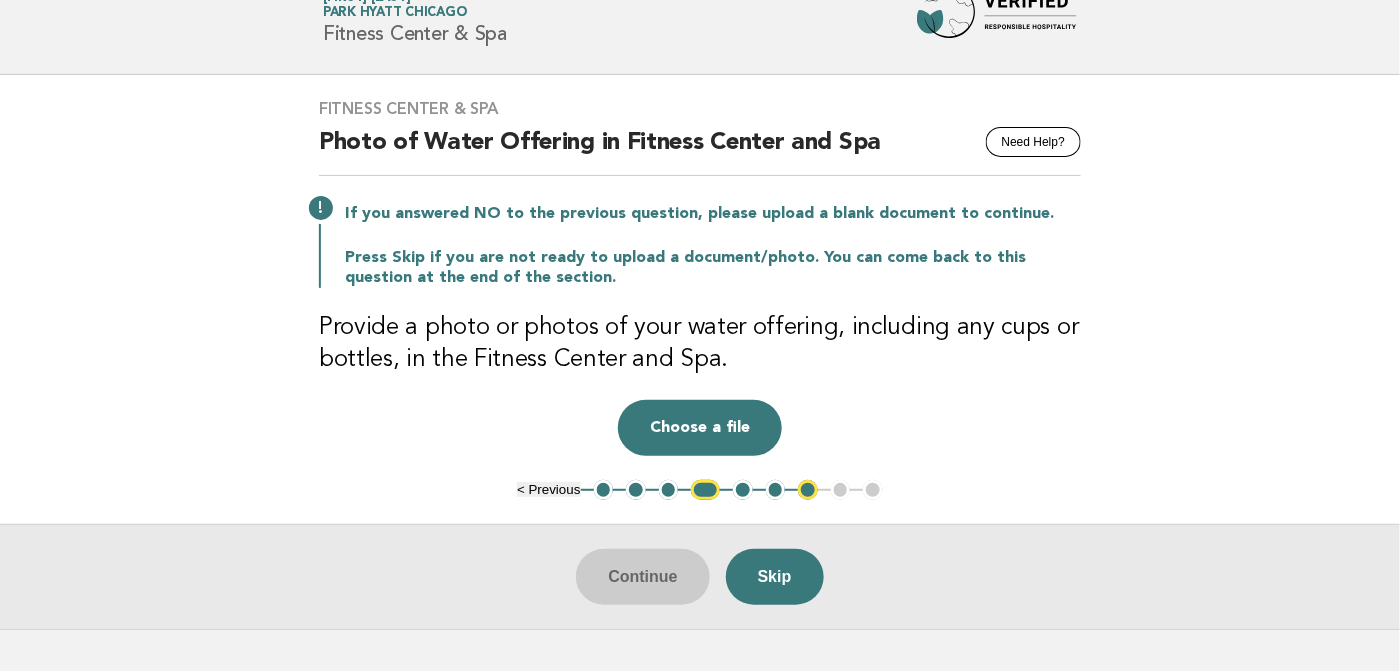 scroll, scrollTop: 100, scrollLeft: 0, axis: vertical 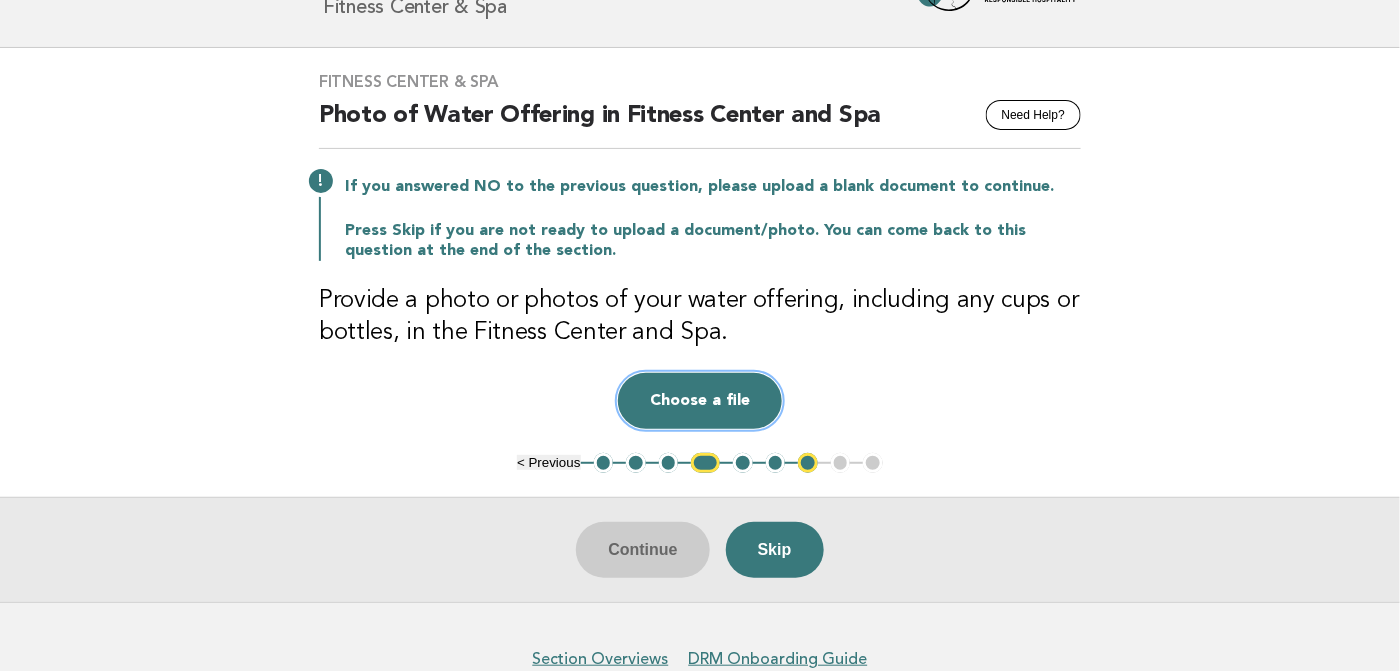 click on "Choose a file" at bounding box center [700, 401] 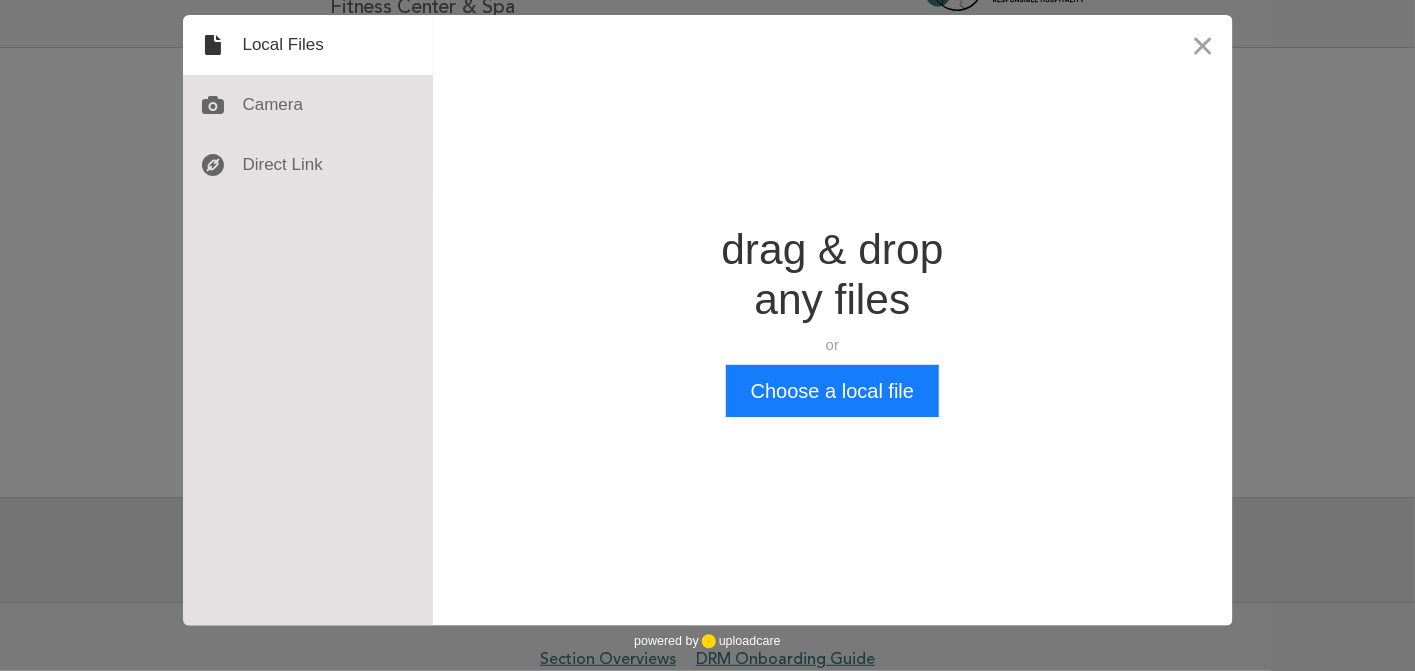 click on "drag & drop any files or Upload files from your computer" at bounding box center (832, 295) 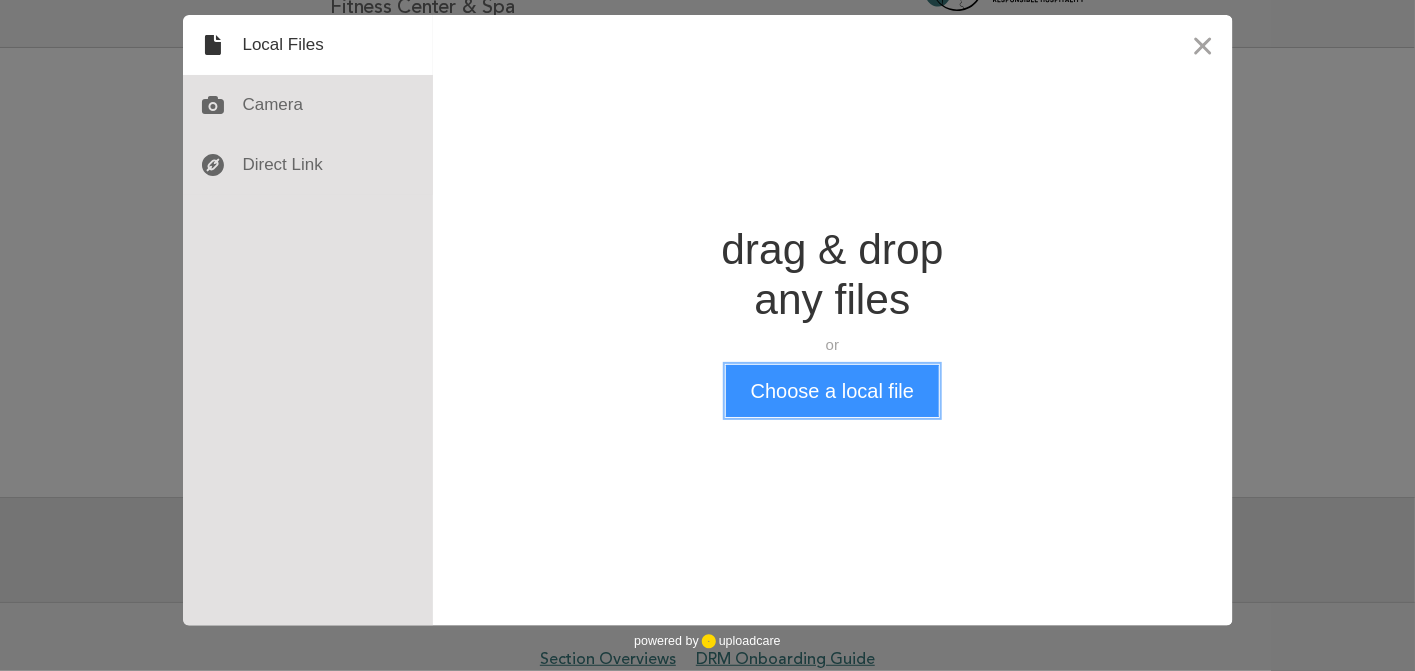 click on "Choose a local file" at bounding box center [832, 391] 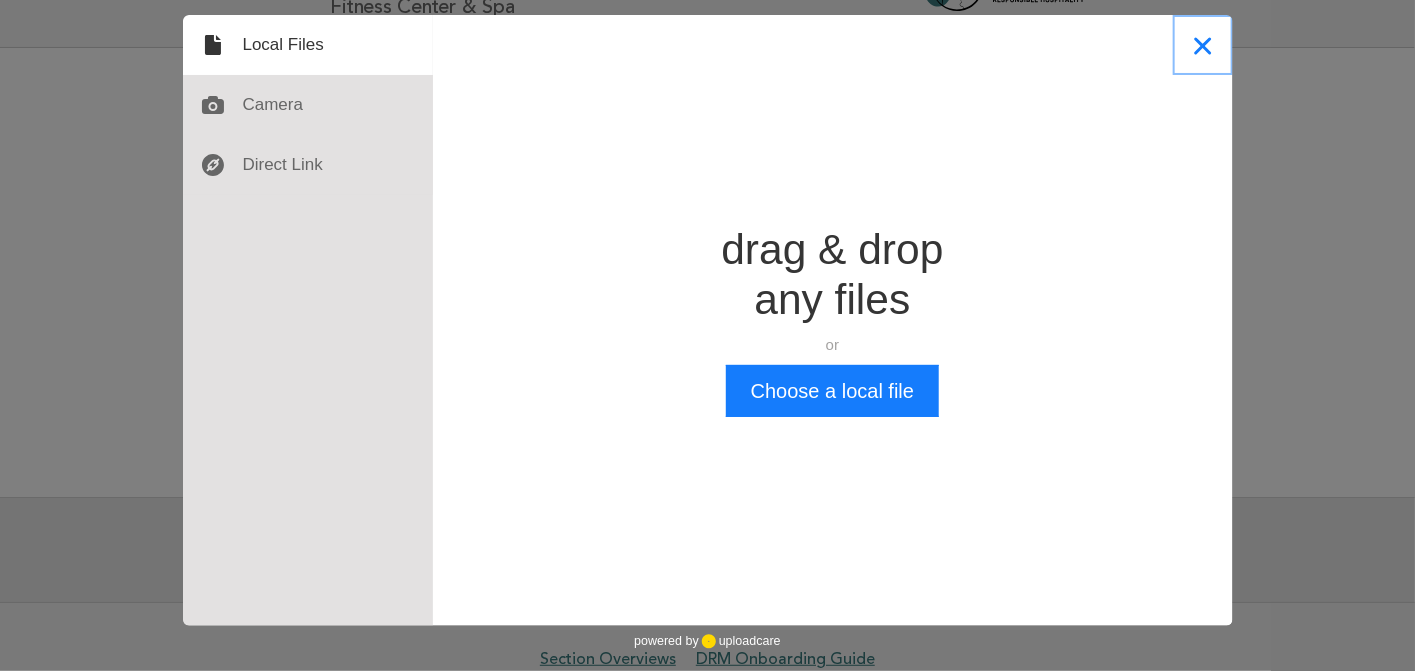 click at bounding box center [1203, 45] 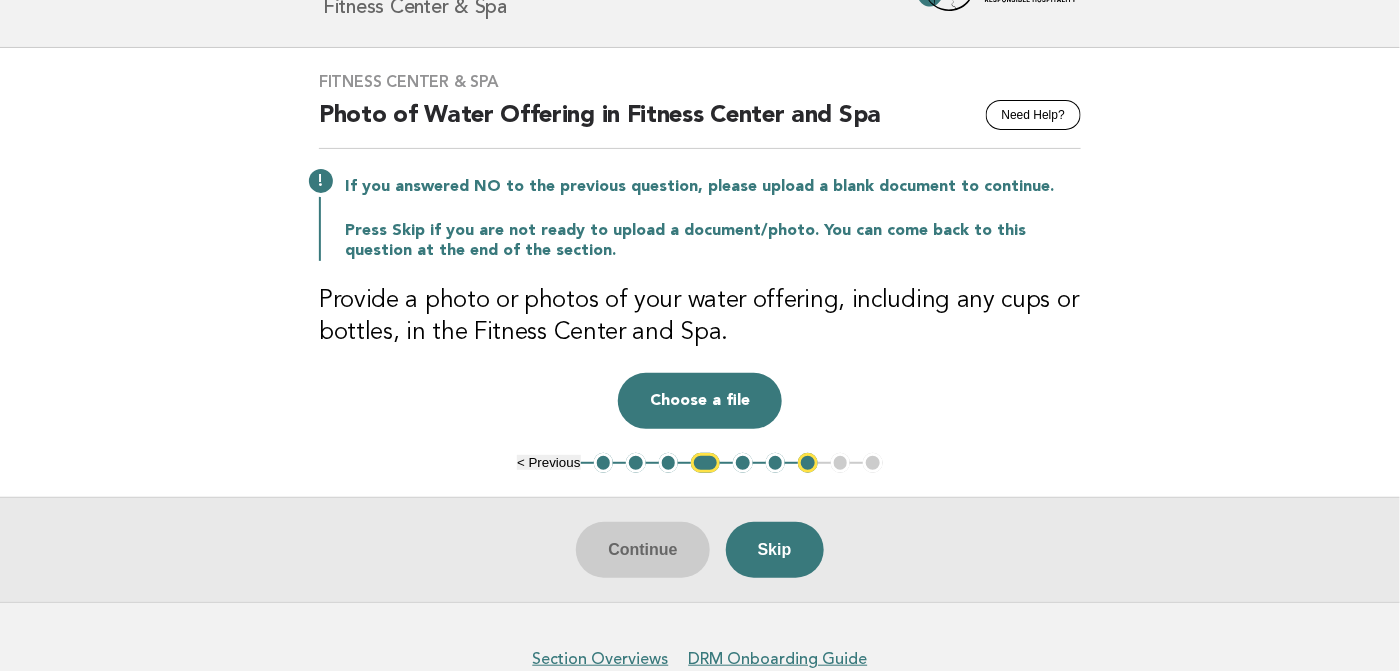 click on "Forbes Travel Guide
Fay Coombes Park Hyatt Chicago
Fitness Center & Spa" at bounding box center [700, -9] 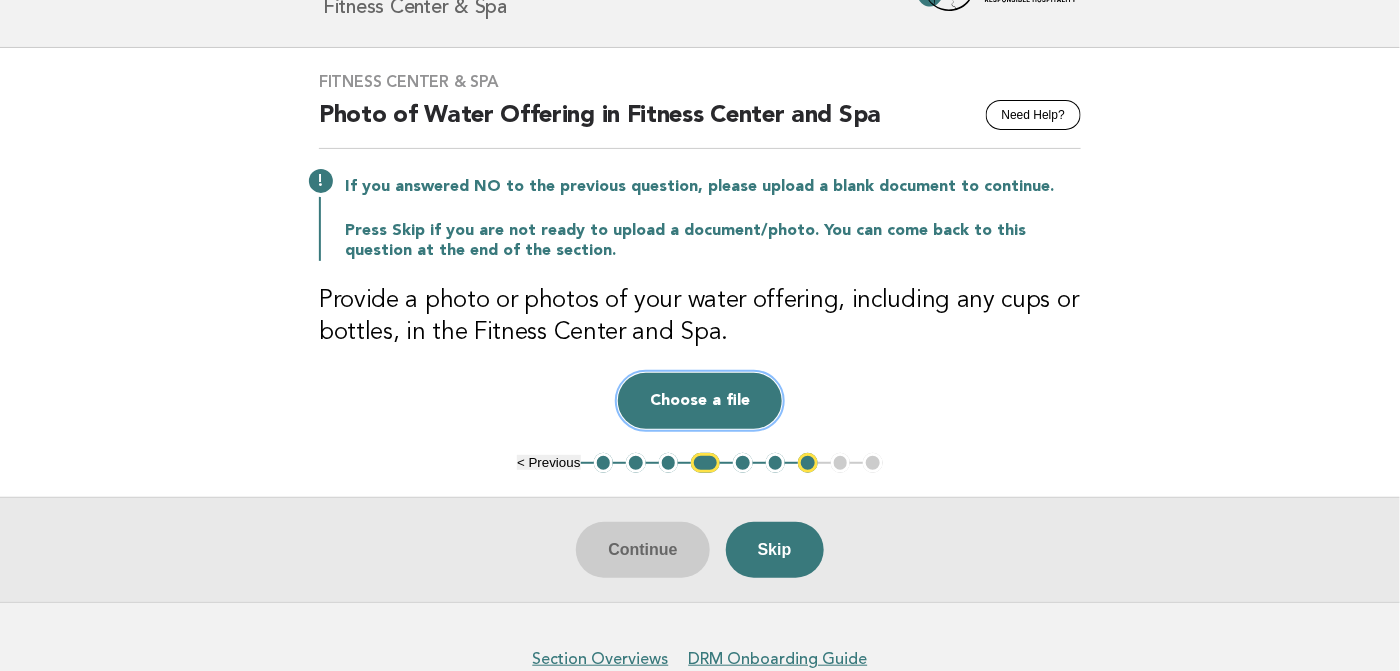 click on "Choose a file" at bounding box center [700, 401] 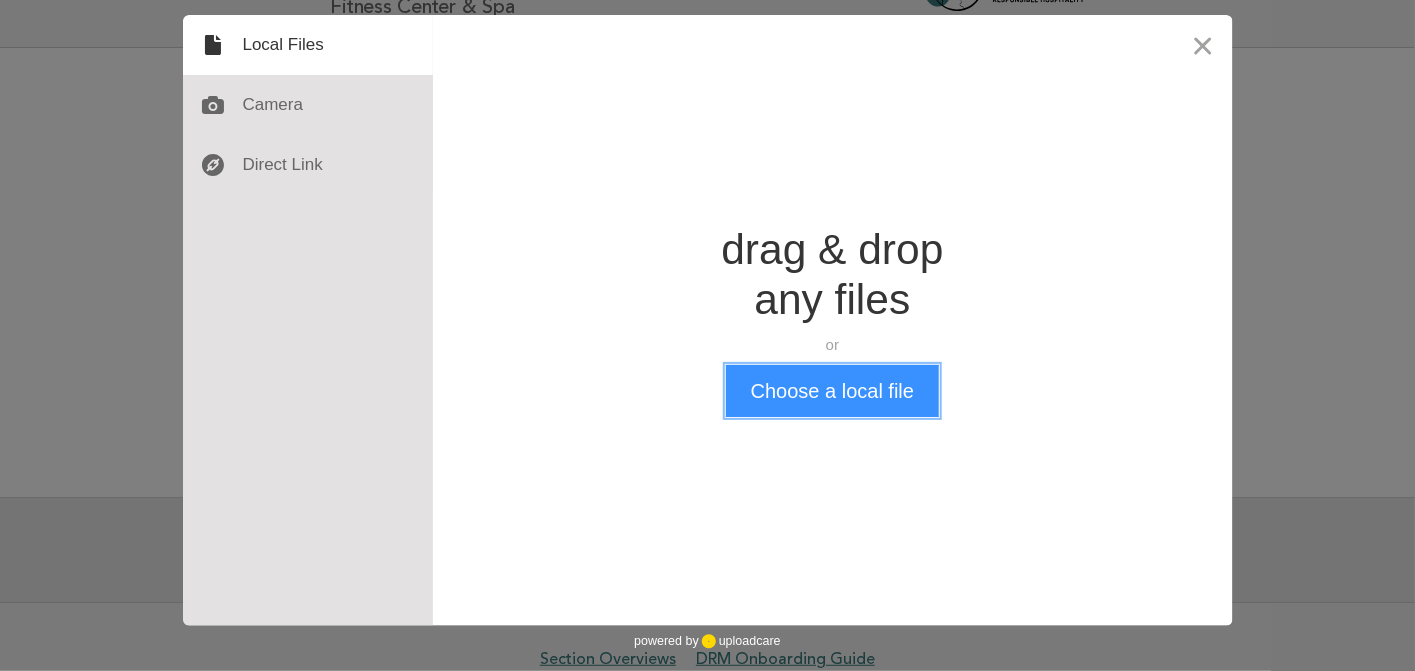 click on "Choose a local file" at bounding box center [832, 391] 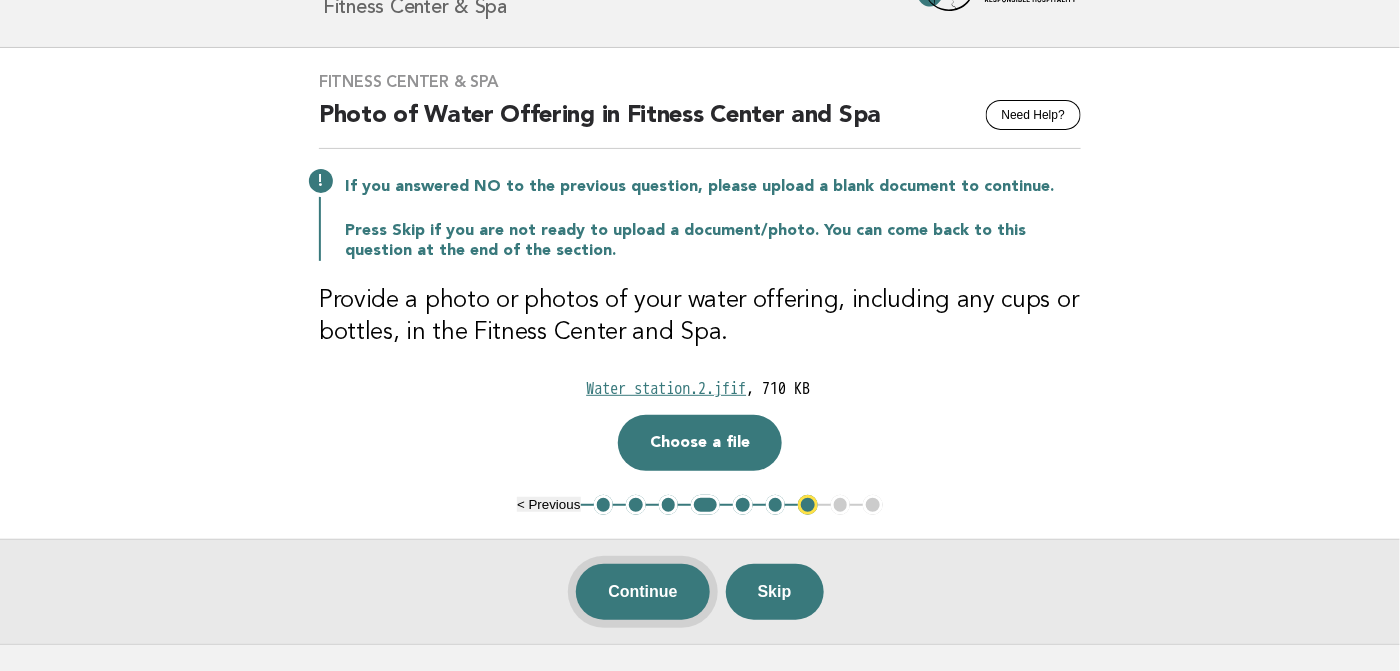 click on "Continue" at bounding box center (642, 592) 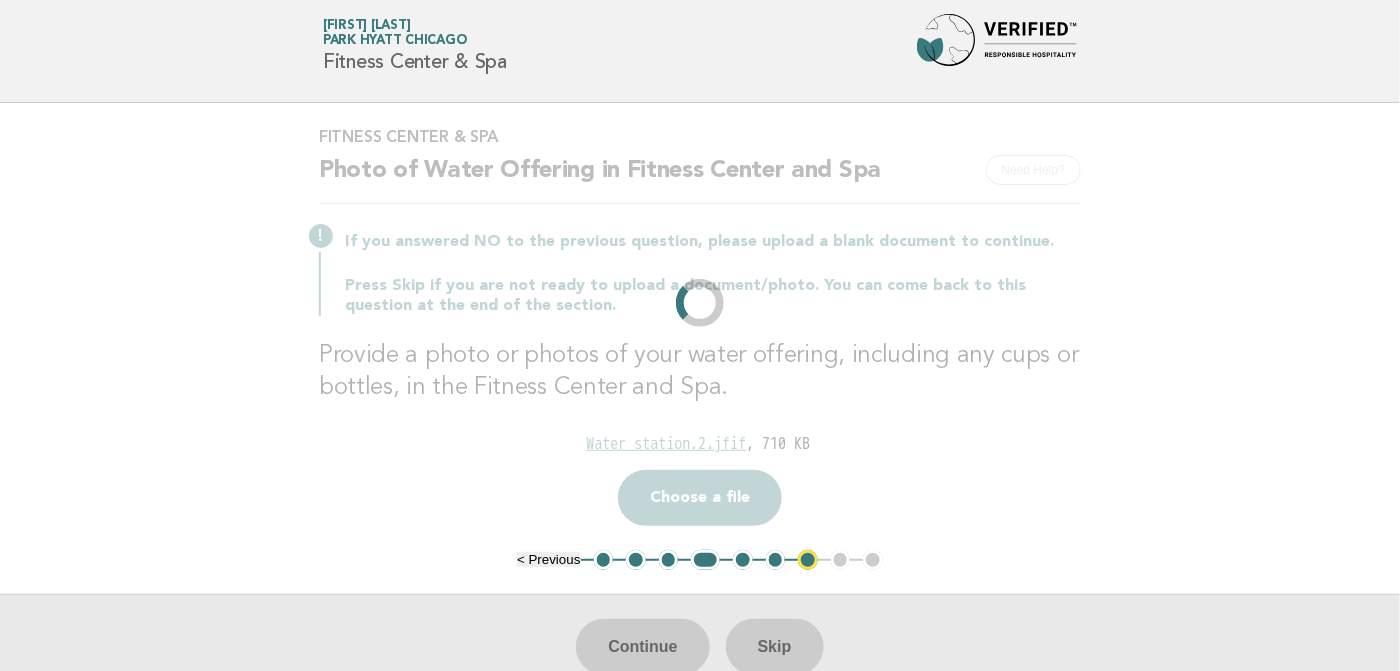 scroll, scrollTop: 0, scrollLeft: 0, axis: both 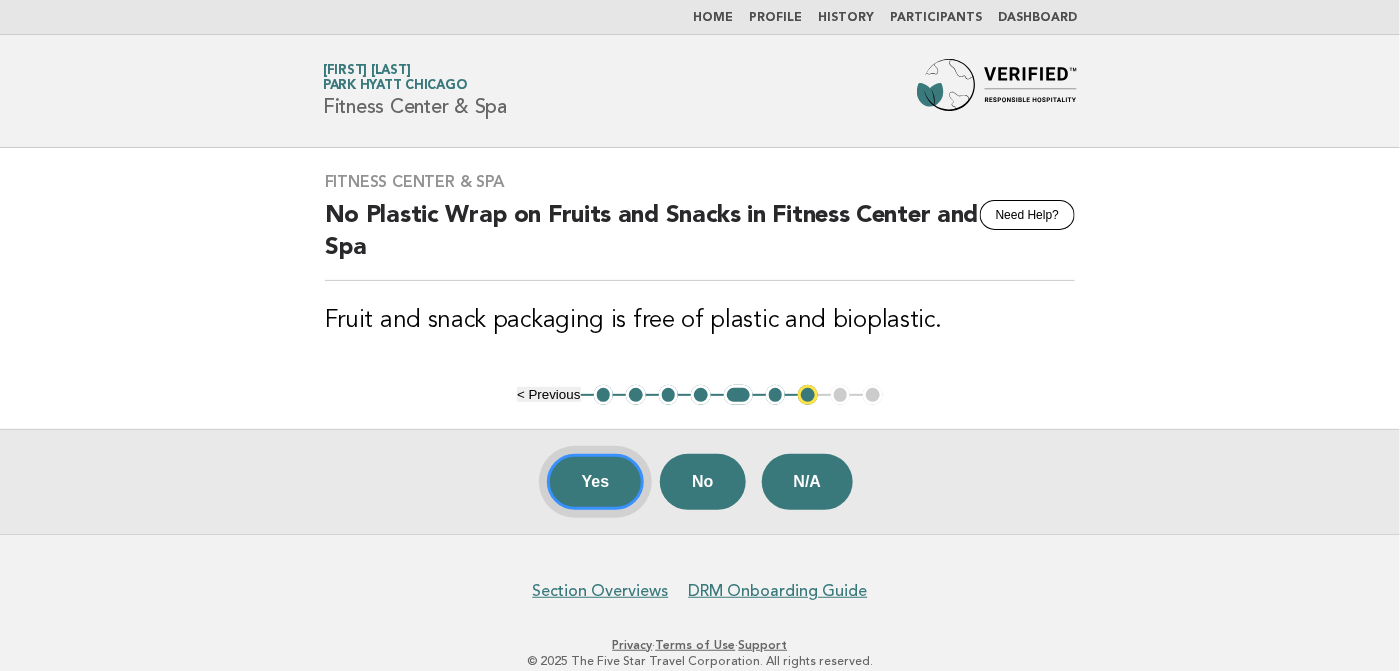 click on "Yes" at bounding box center (596, 482) 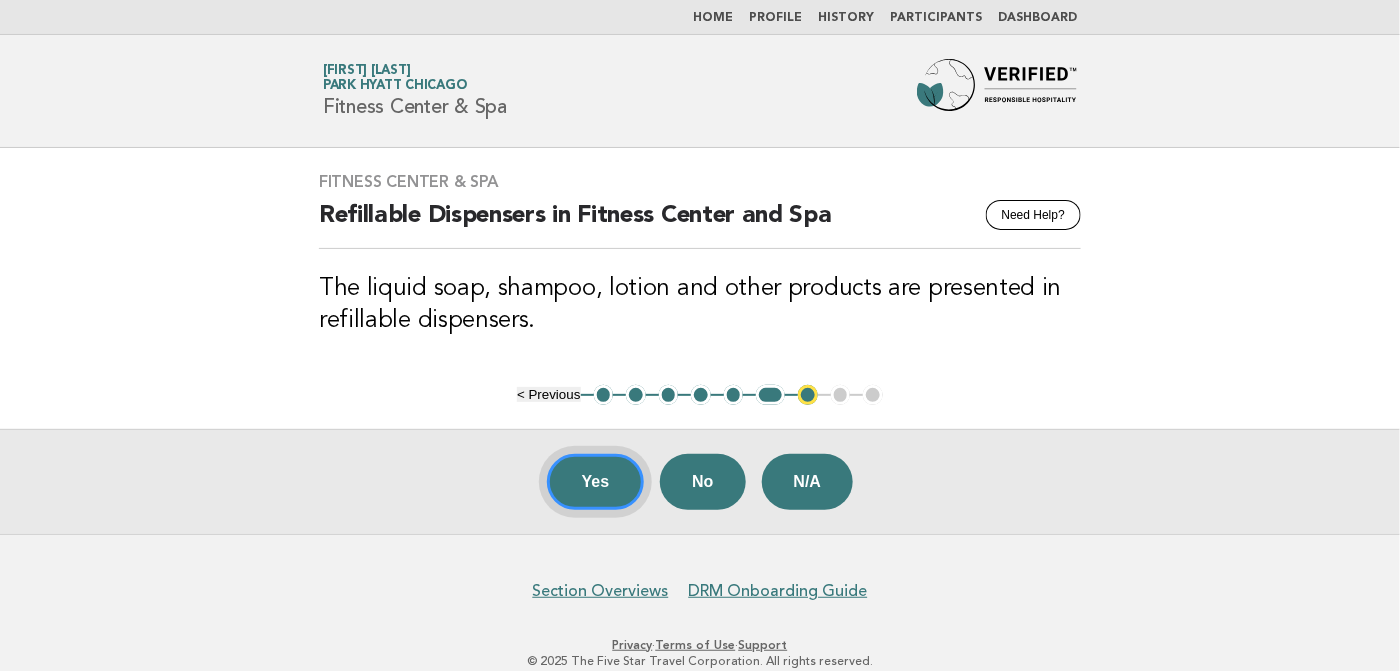 click on "Yes" at bounding box center (596, 482) 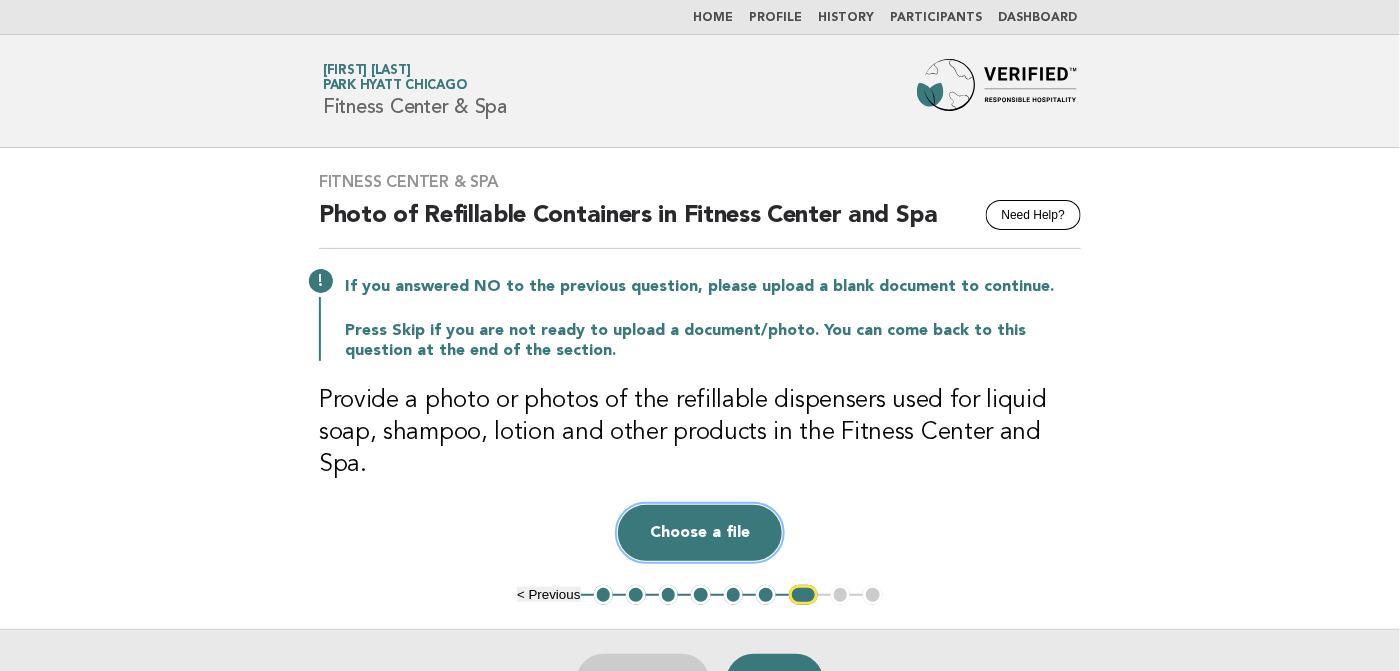 click on "Choose a file" at bounding box center (700, 533) 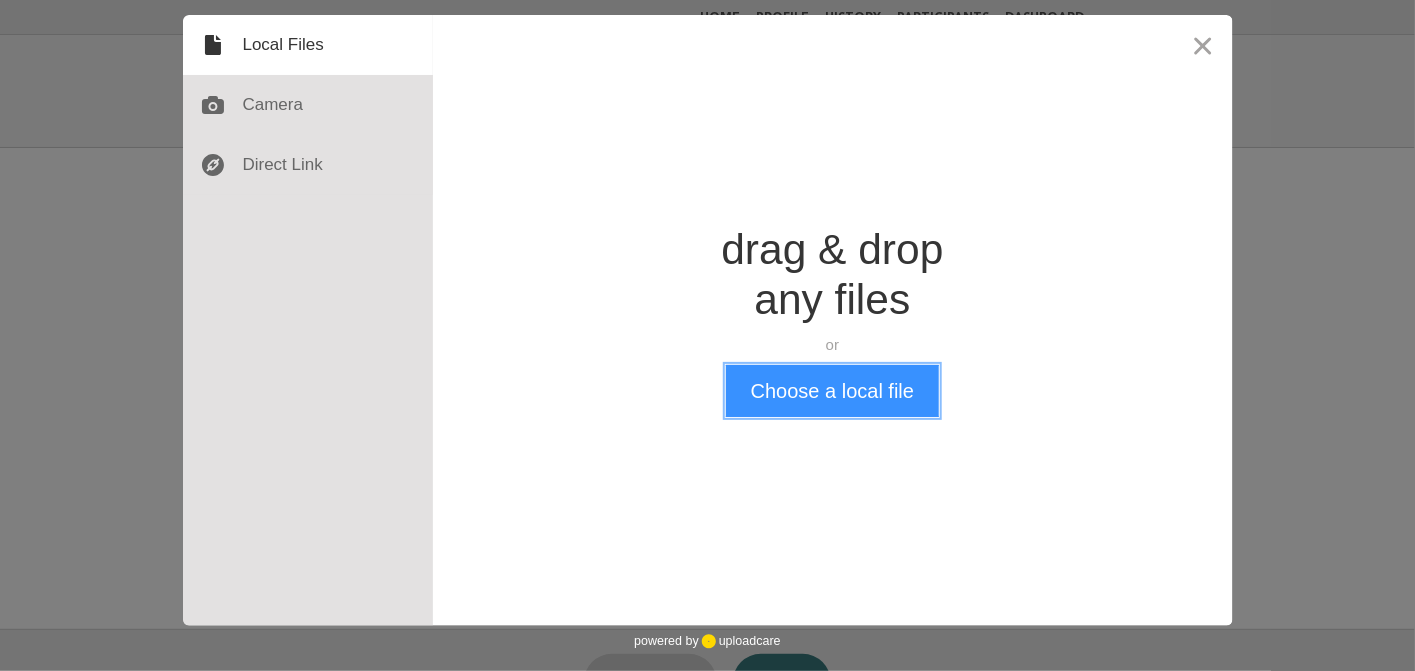 click on "Choose a local file" at bounding box center [832, 391] 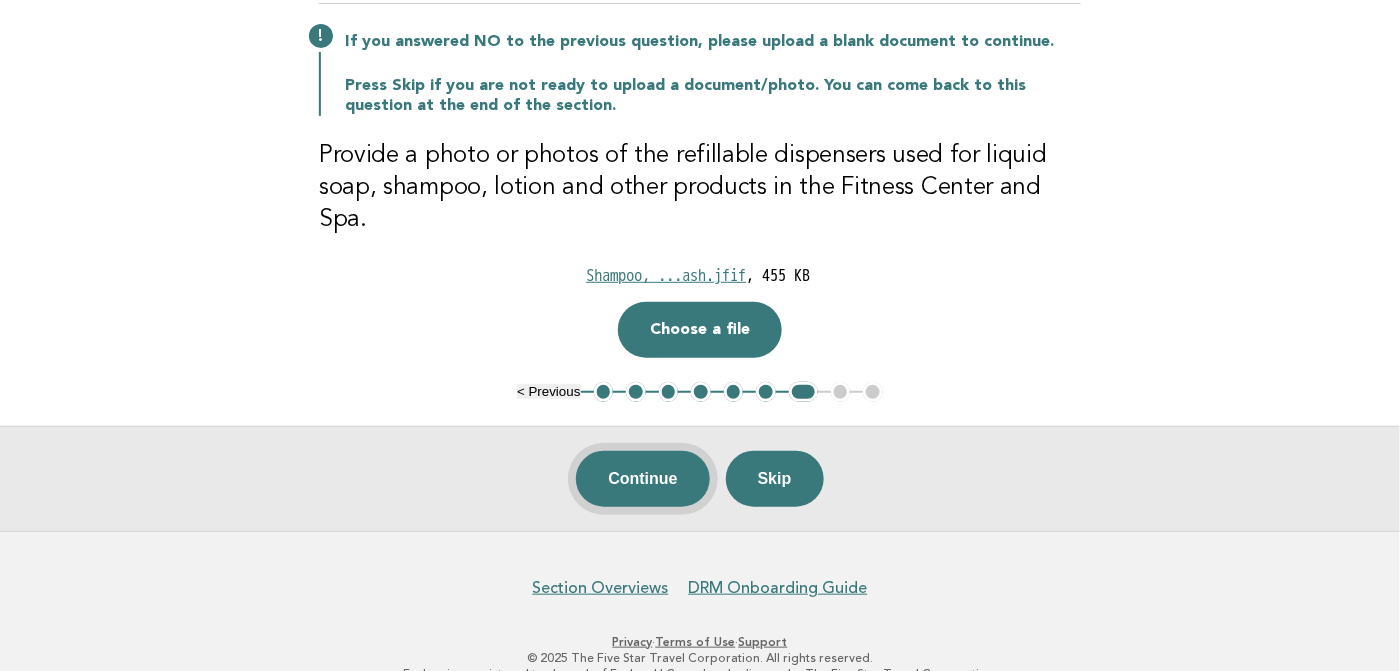 click on "Continue" at bounding box center (642, 479) 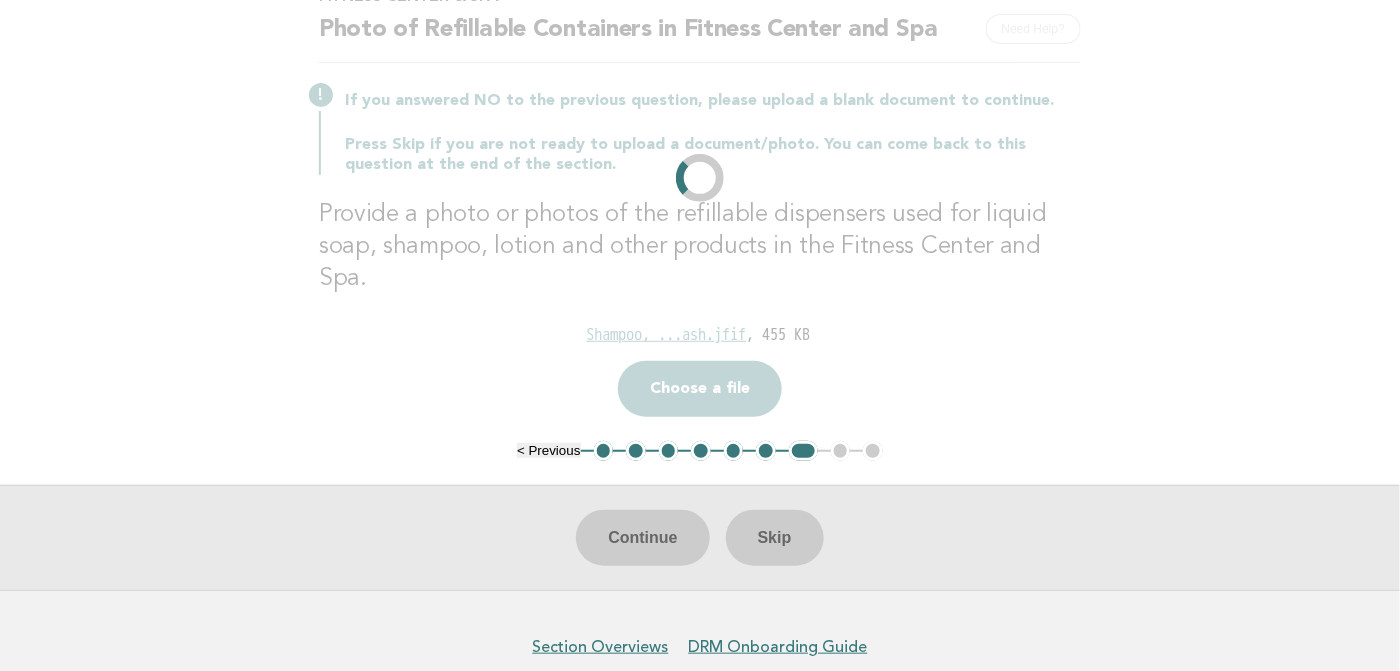 scroll, scrollTop: 0, scrollLeft: 0, axis: both 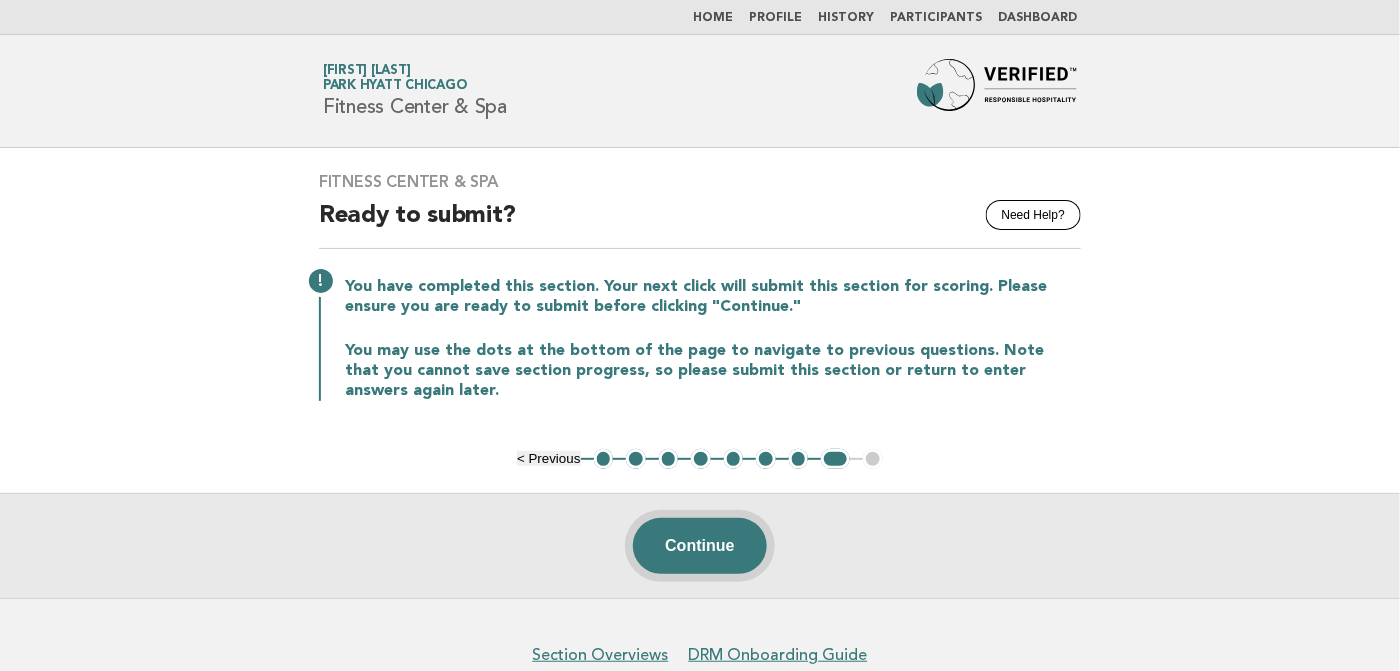 click on "Continue" at bounding box center [699, 546] 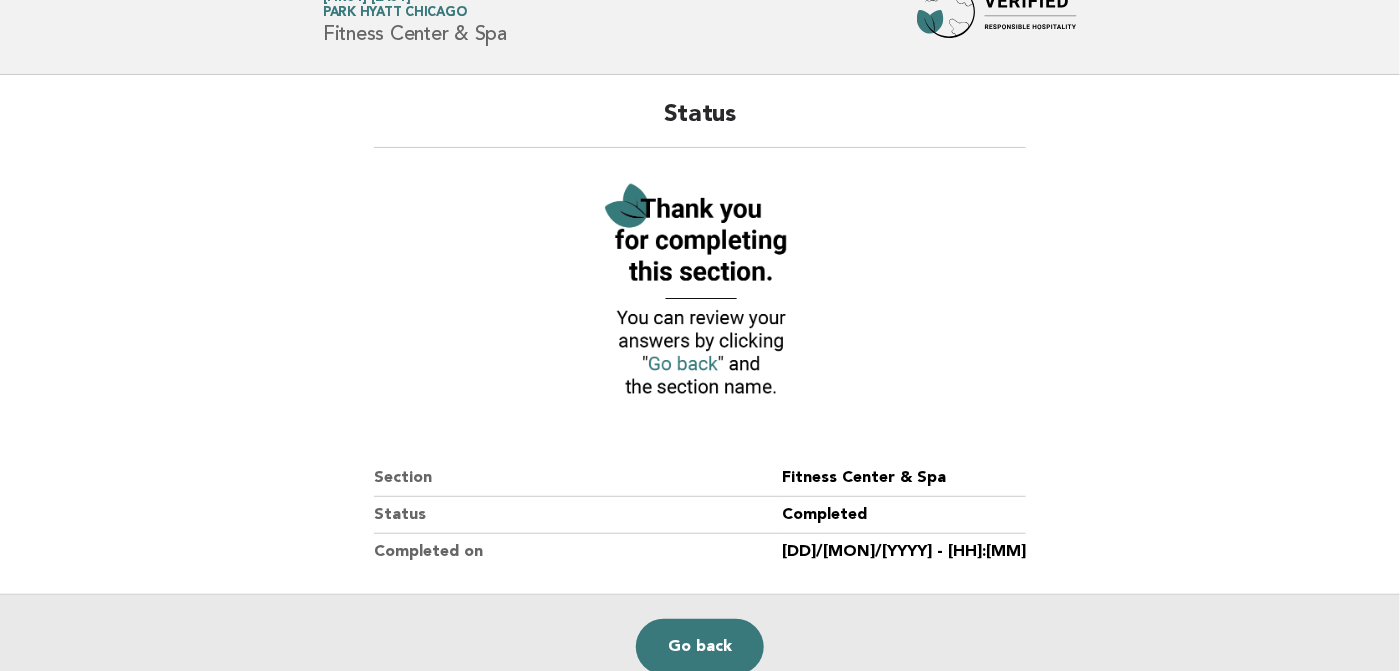 scroll, scrollTop: 173, scrollLeft: 0, axis: vertical 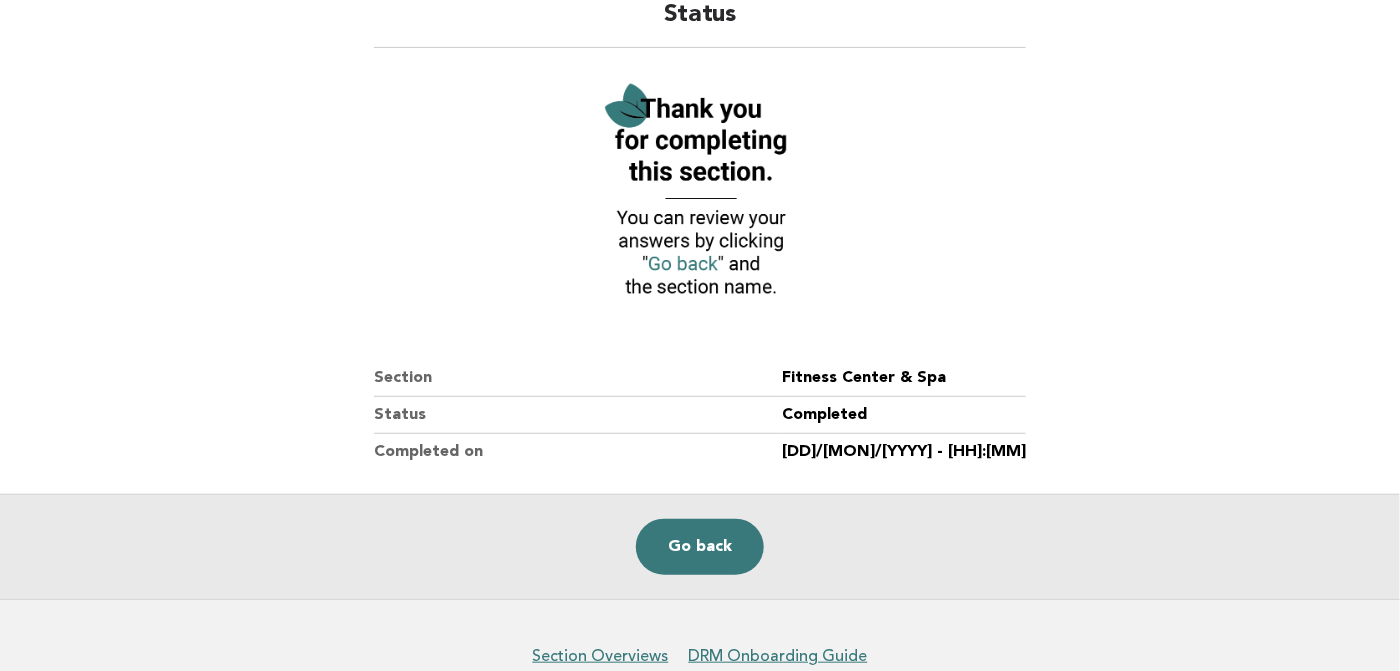 click on "Go back" at bounding box center (700, 546) 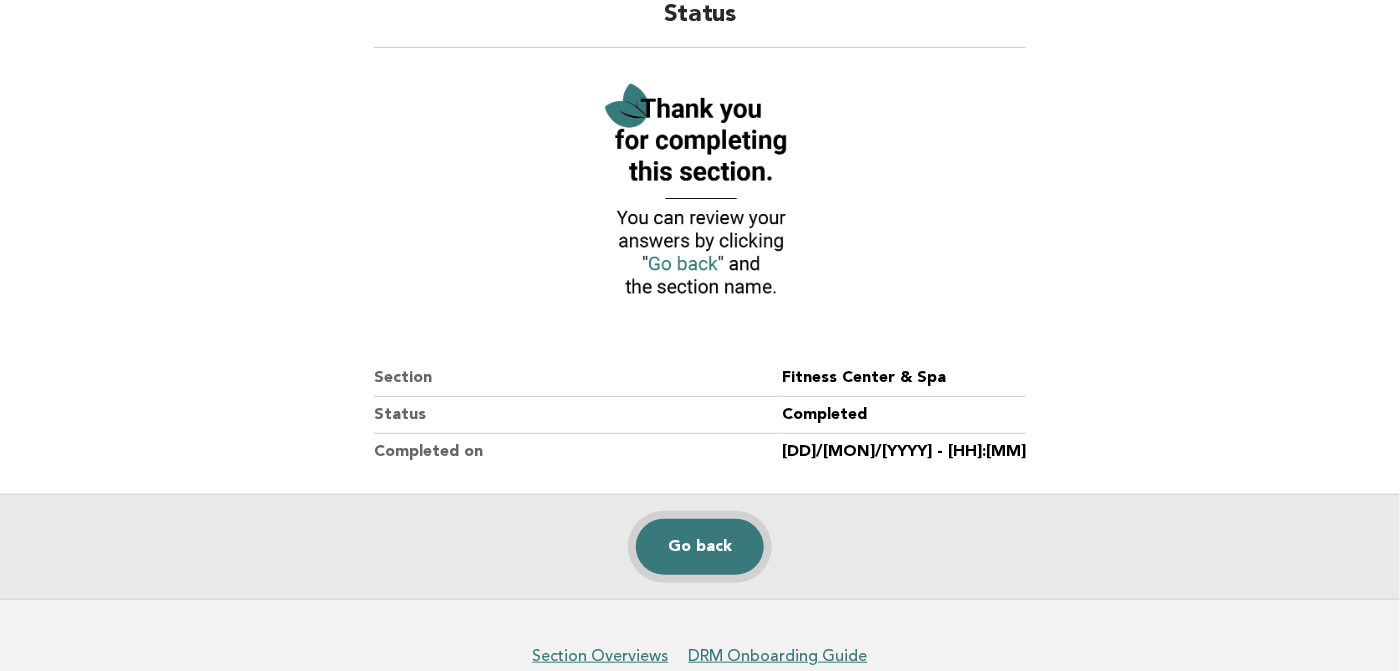 click on "Go back" at bounding box center [700, 547] 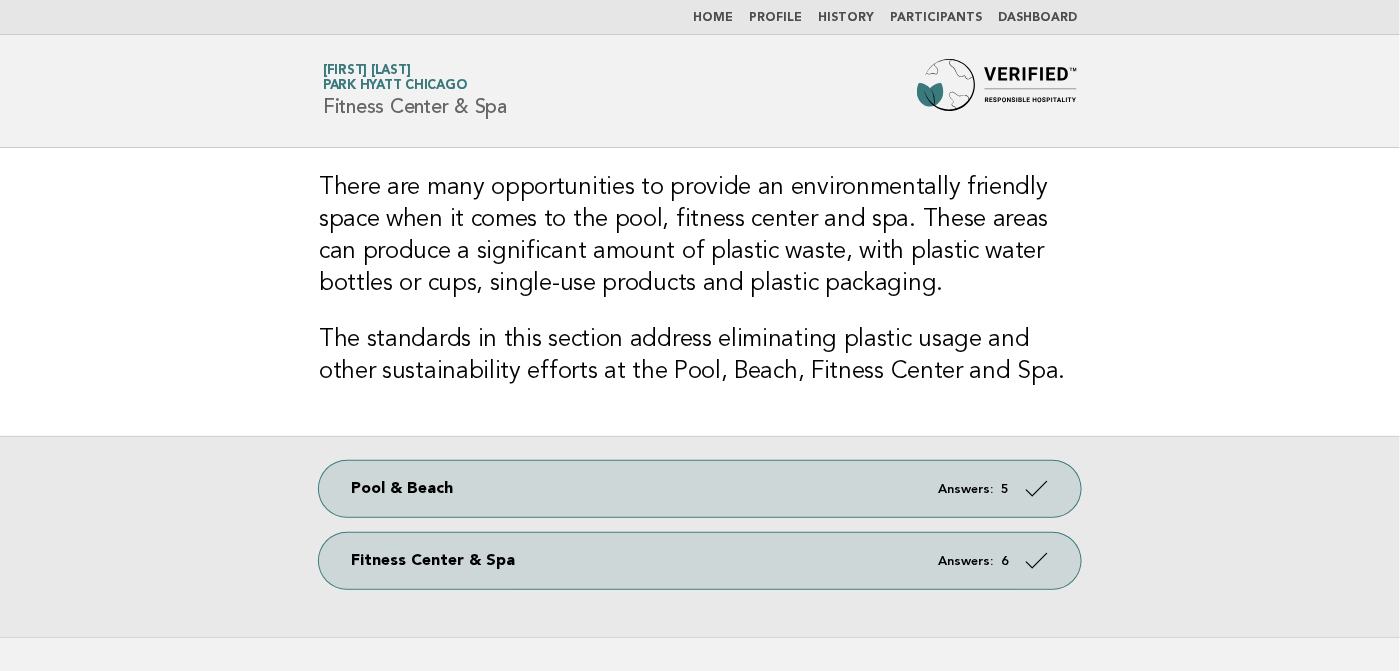 scroll, scrollTop: 0, scrollLeft: 0, axis: both 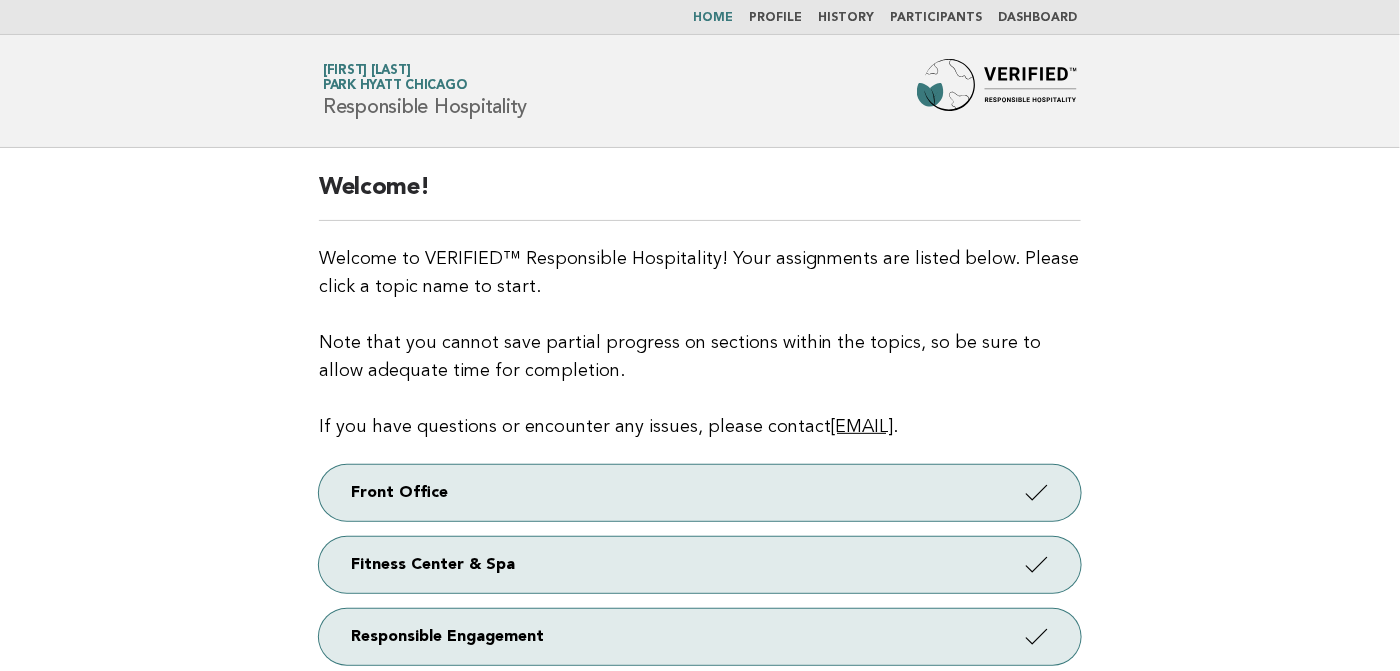 click at bounding box center [997, 91] 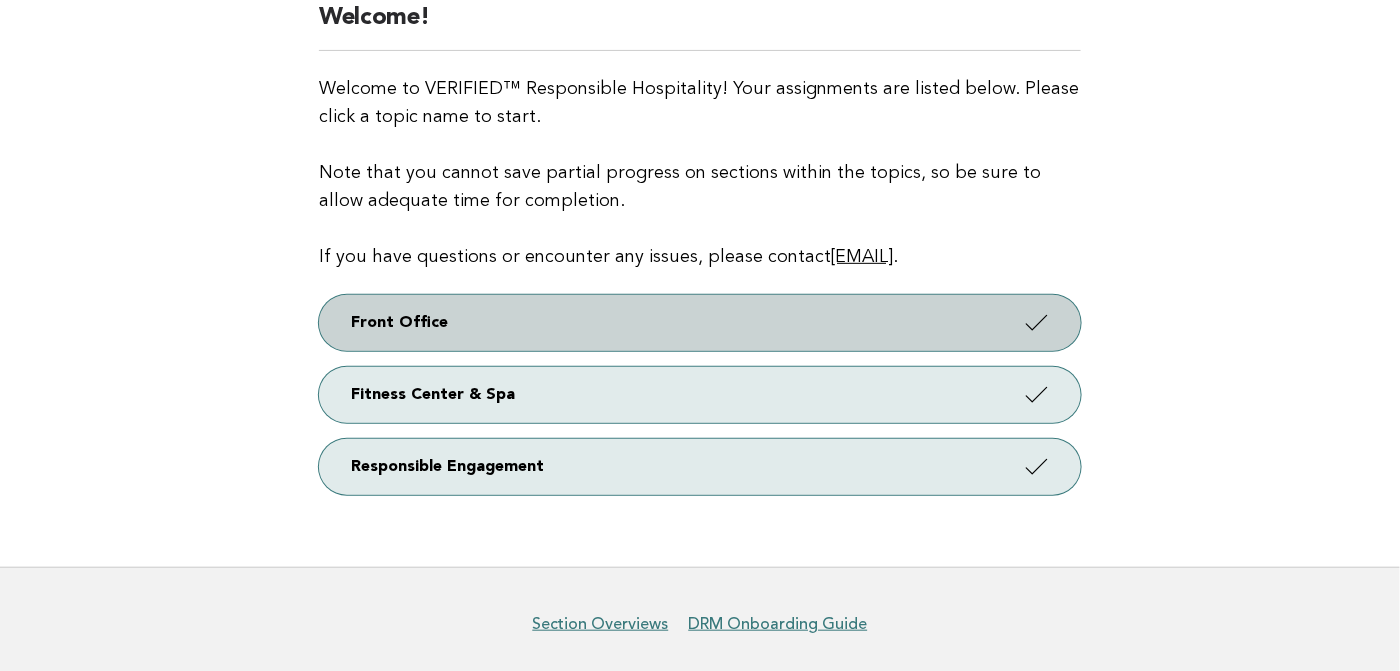 scroll, scrollTop: 239, scrollLeft: 0, axis: vertical 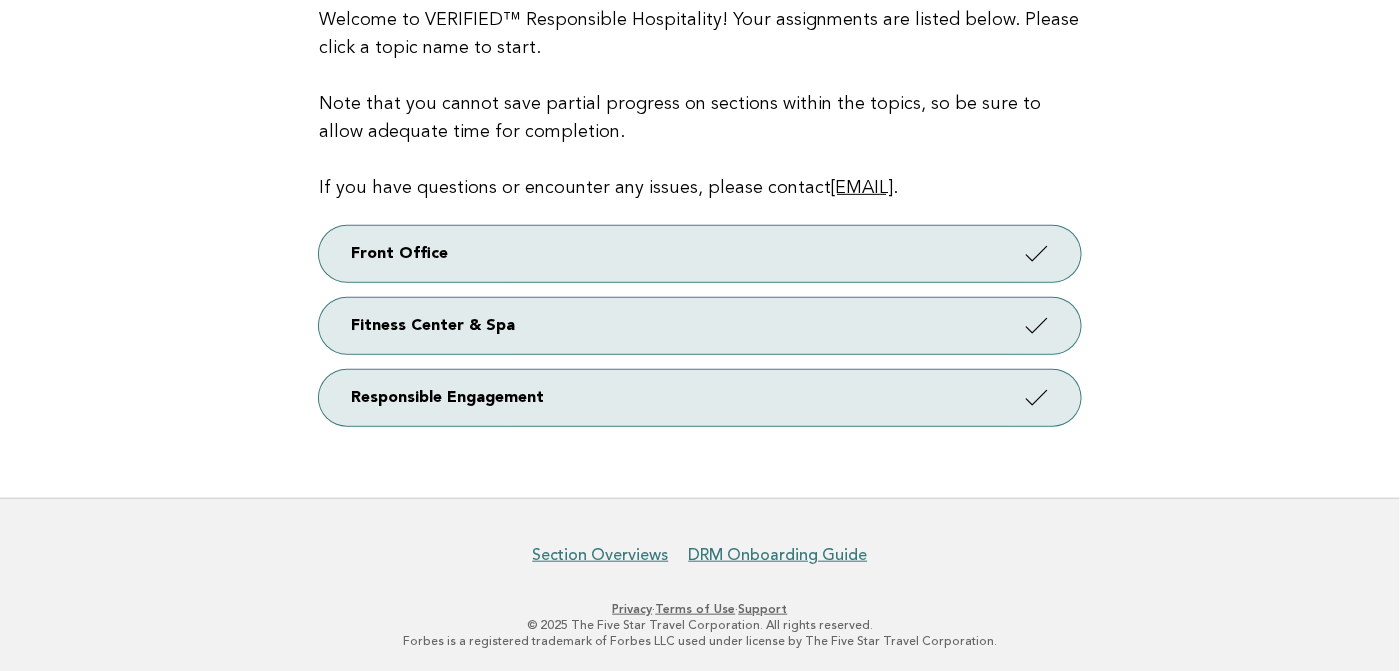click on "Welcome!
Welcome to VERIFIED™ Responsible Hospitality! Your assignments are listed below. Please click a topic name to start.
Note that you cannot save partial progress on sections within the topics, so be sure to allow adequate time for completion.
If you have questions or encounter any issues, please contact  support@example.com .
Front Office
Fitness Center & Spa
Responsible Engagement" at bounding box center [700, 203] 